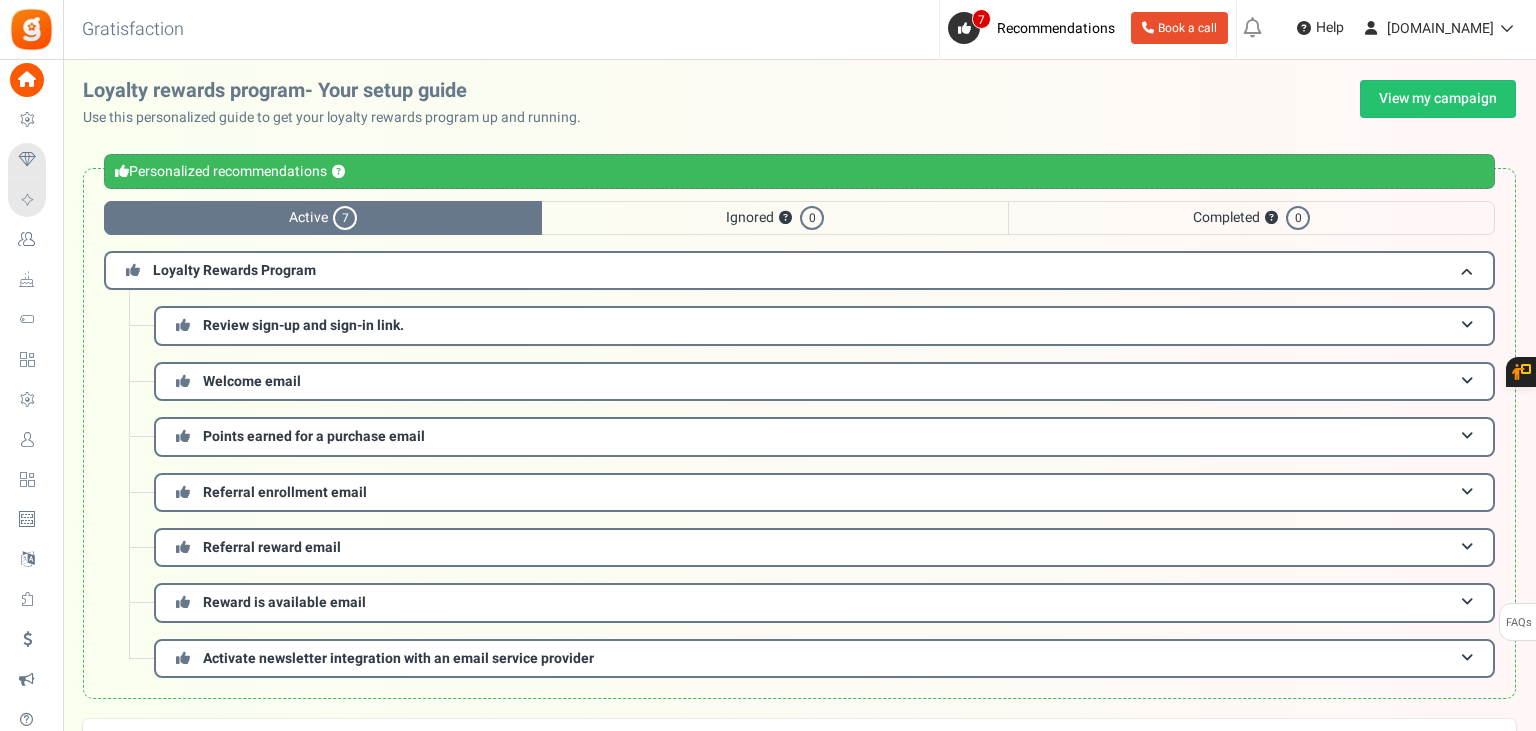 scroll, scrollTop: 0, scrollLeft: 0, axis: both 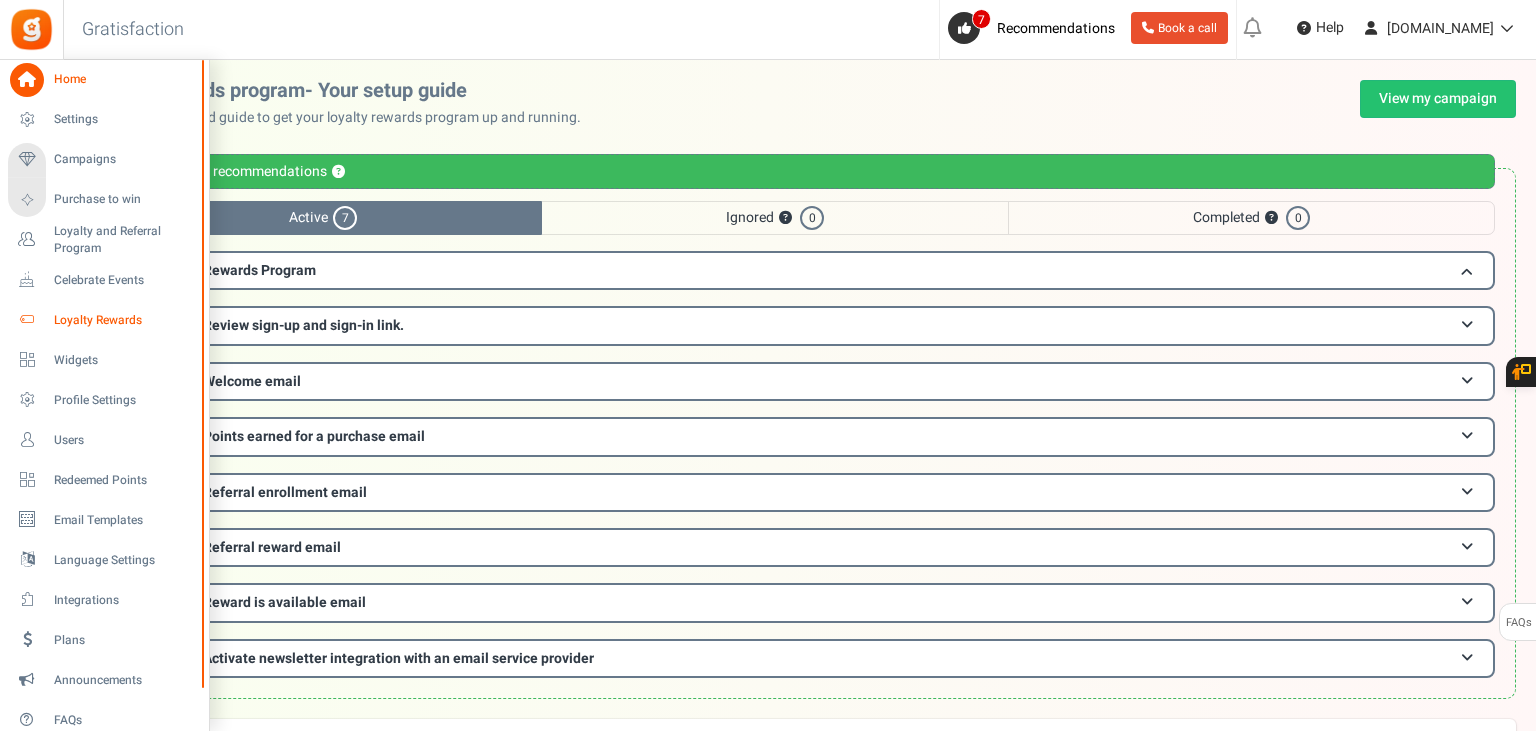 click on "Loyalty Rewards" at bounding box center (124, 320) 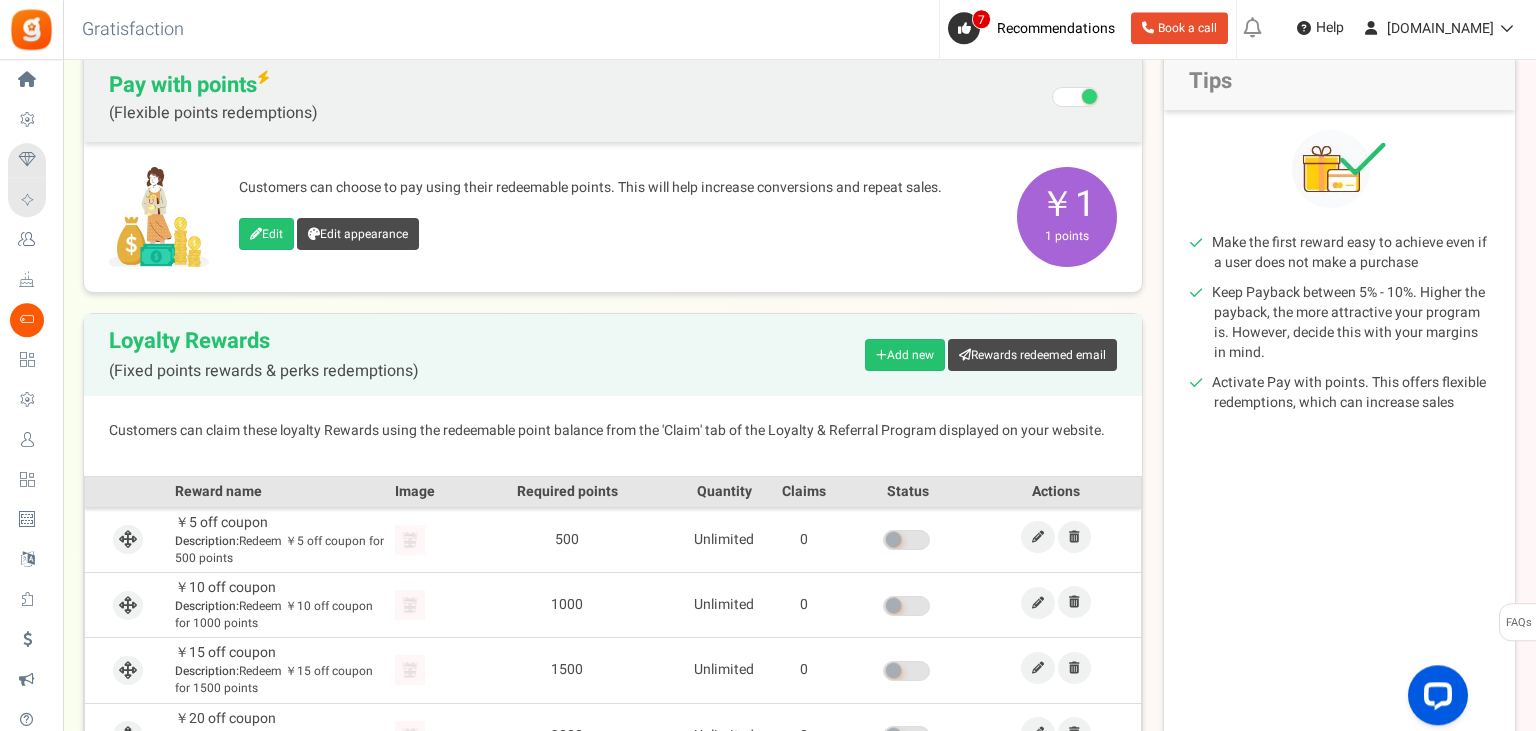 scroll, scrollTop: 211, scrollLeft: 0, axis: vertical 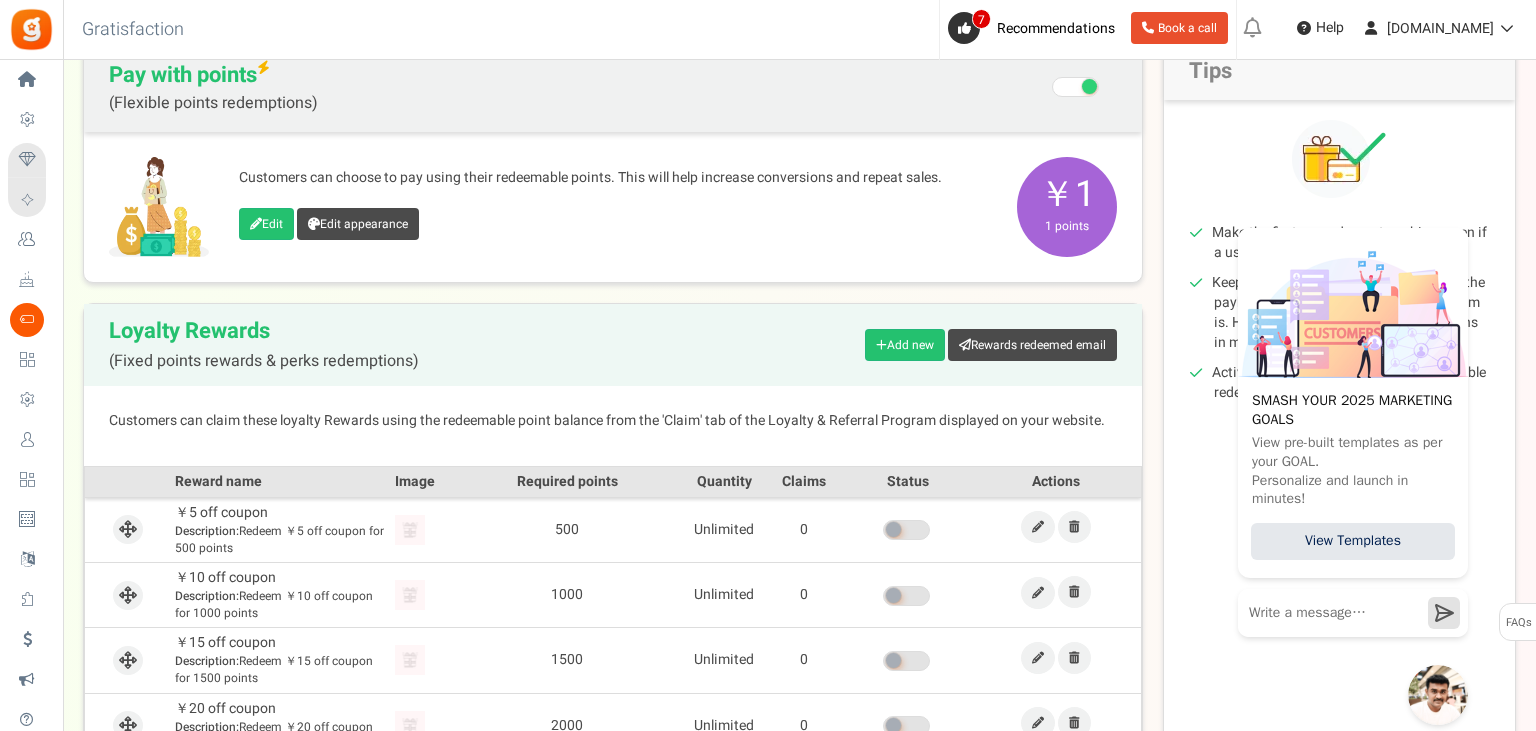 click on "￥1
1 points" at bounding box center (1067, 207) 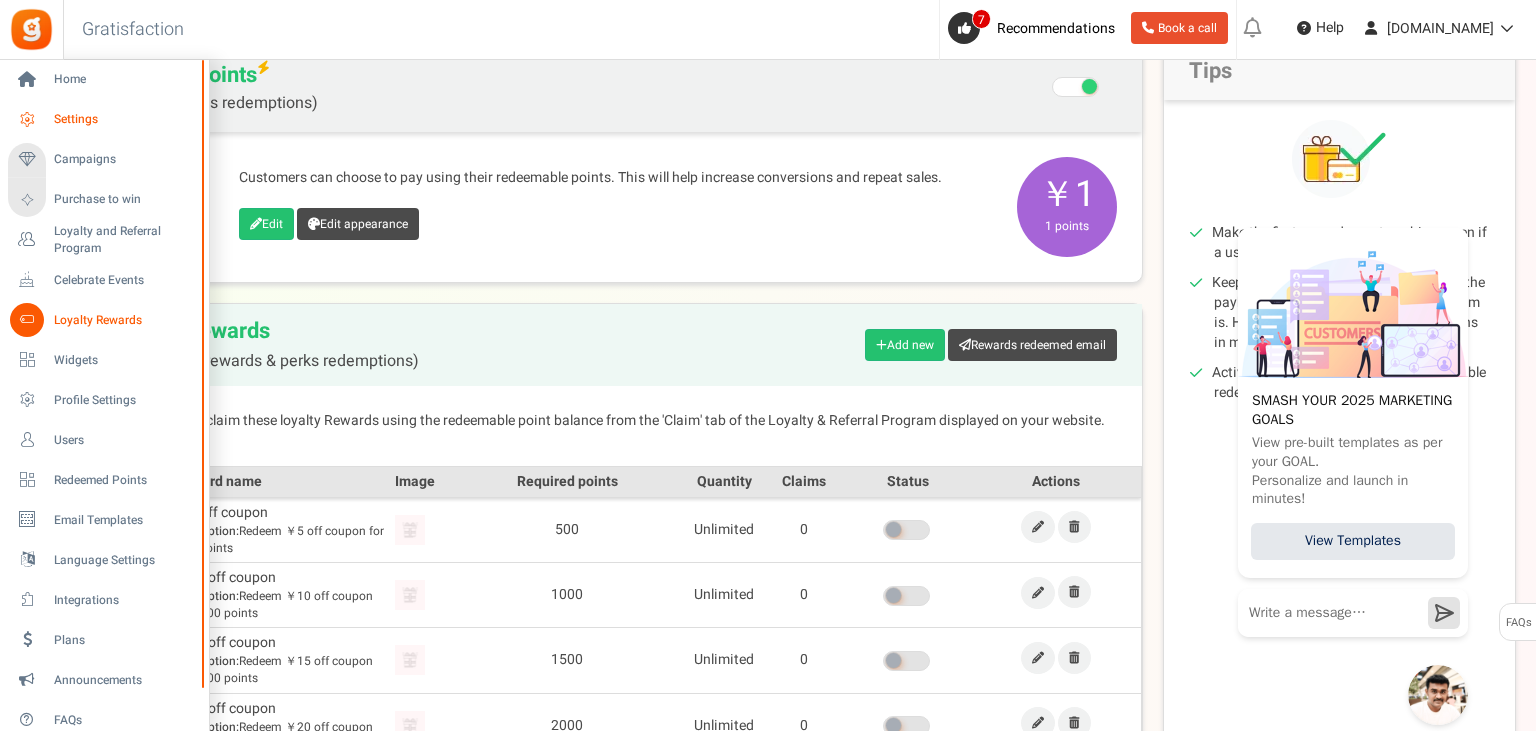 click on "Settings" at bounding box center (124, 119) 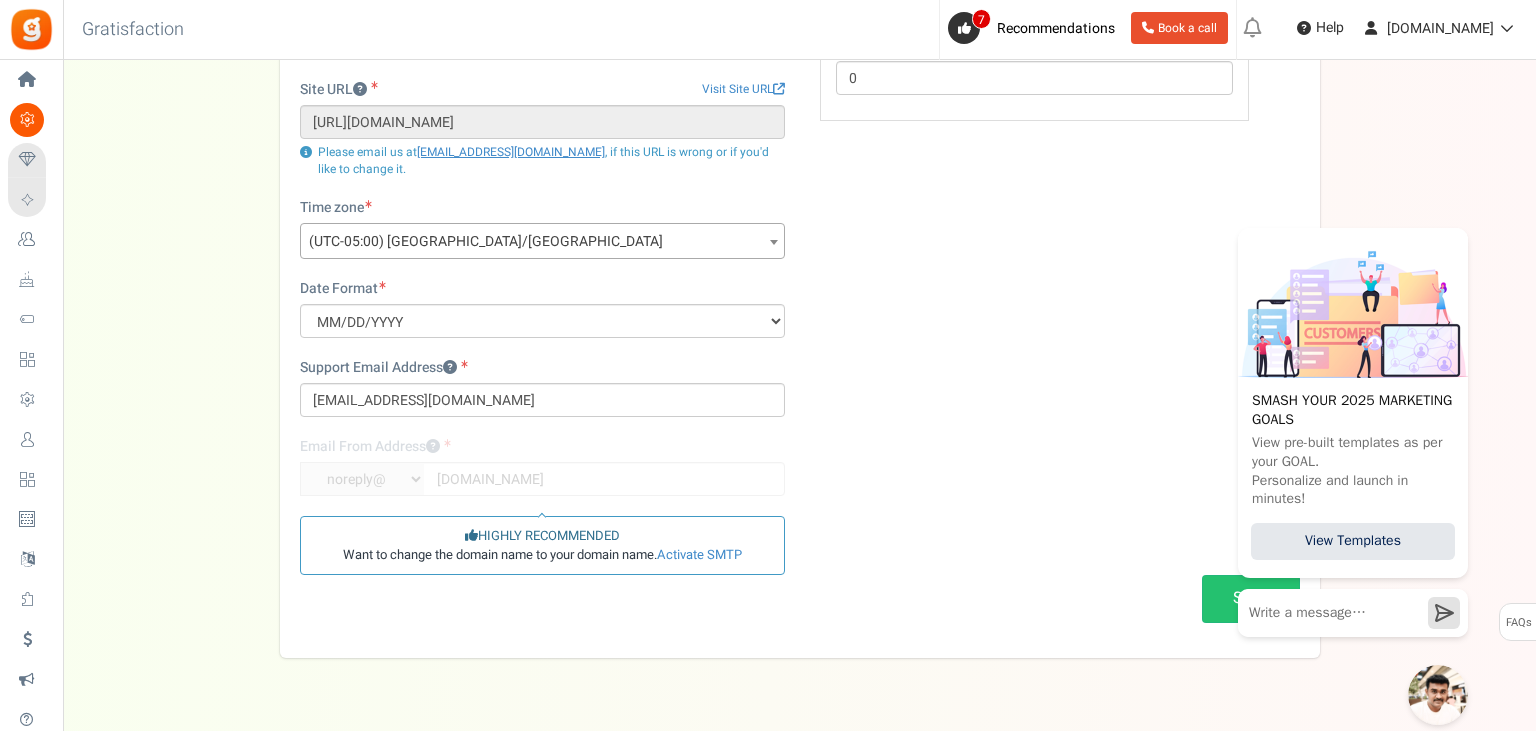 scroll, scrollTop: 0, scrollLeft: 0, axis: both 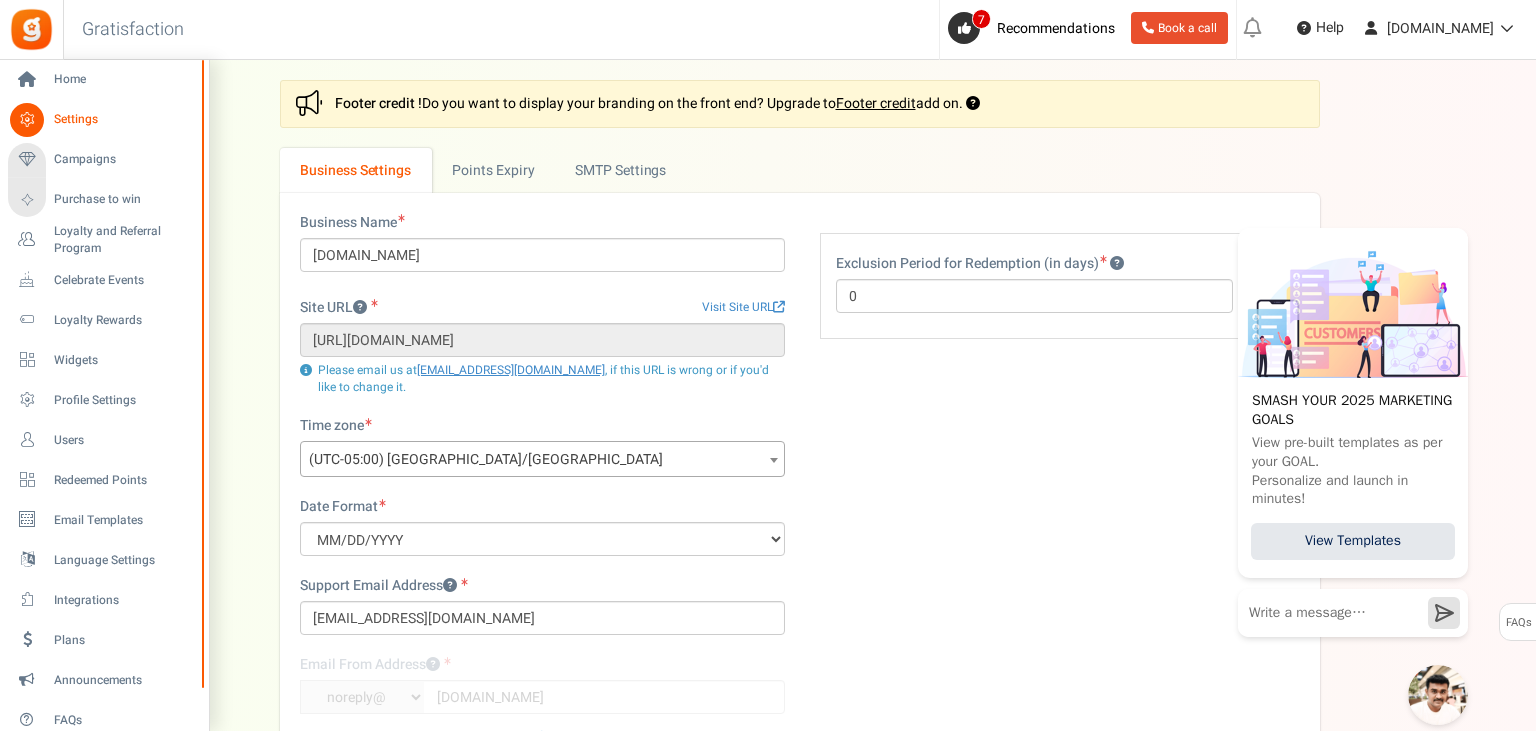 click on "Settings" at bounding box center (104, 120) 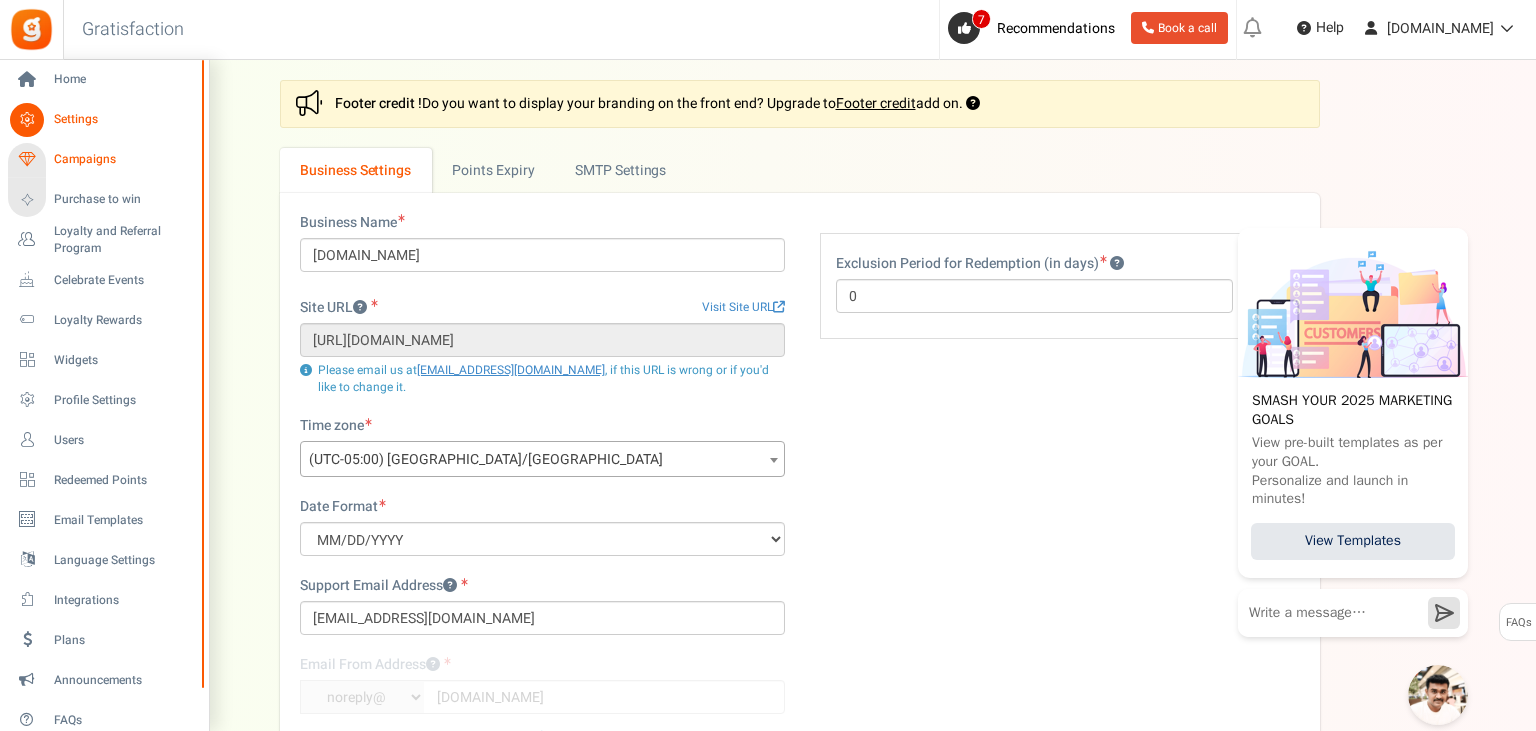 click on "Campaigns" at bounding box center [124, 159] 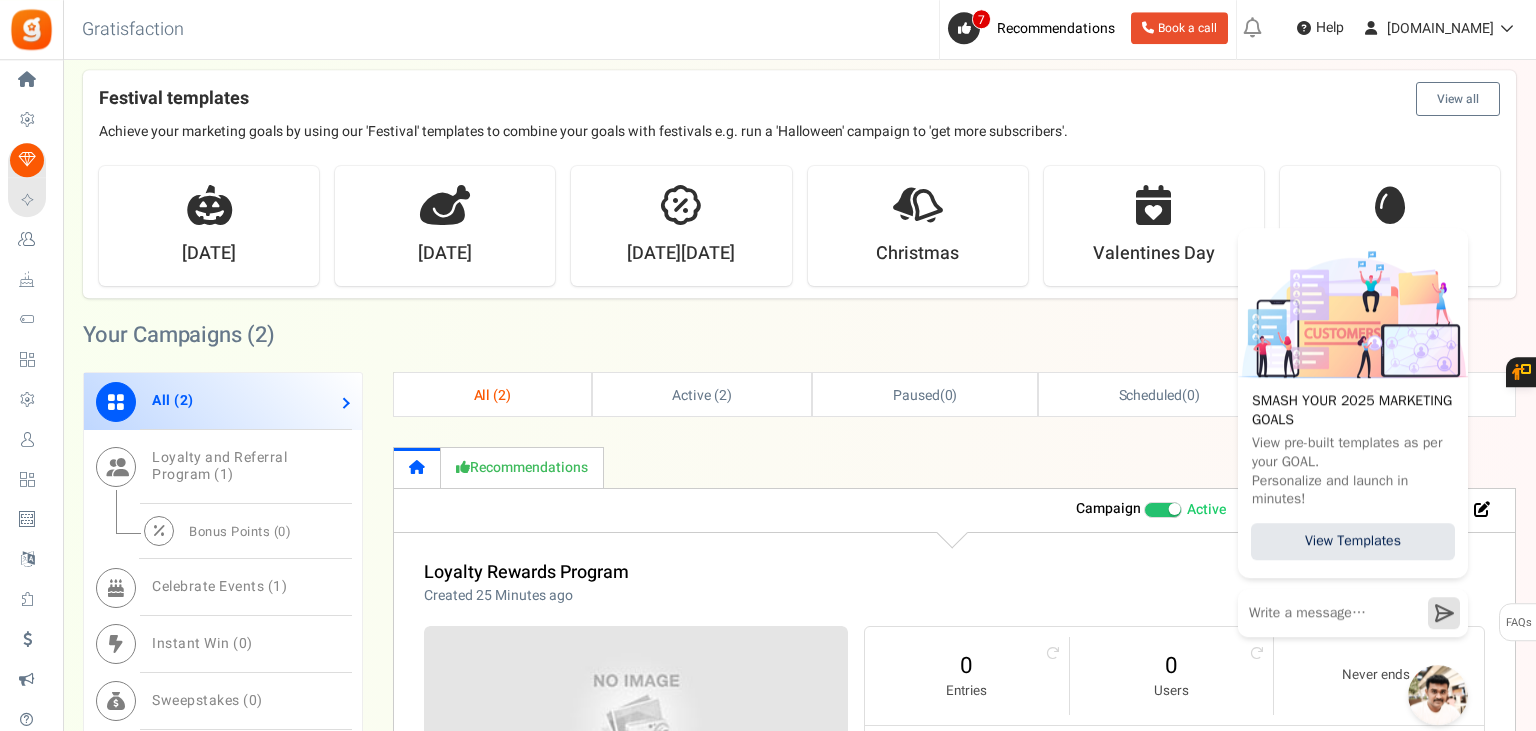 scroll, scrollTop: 844, scrollLeft: 0, axis: vertical 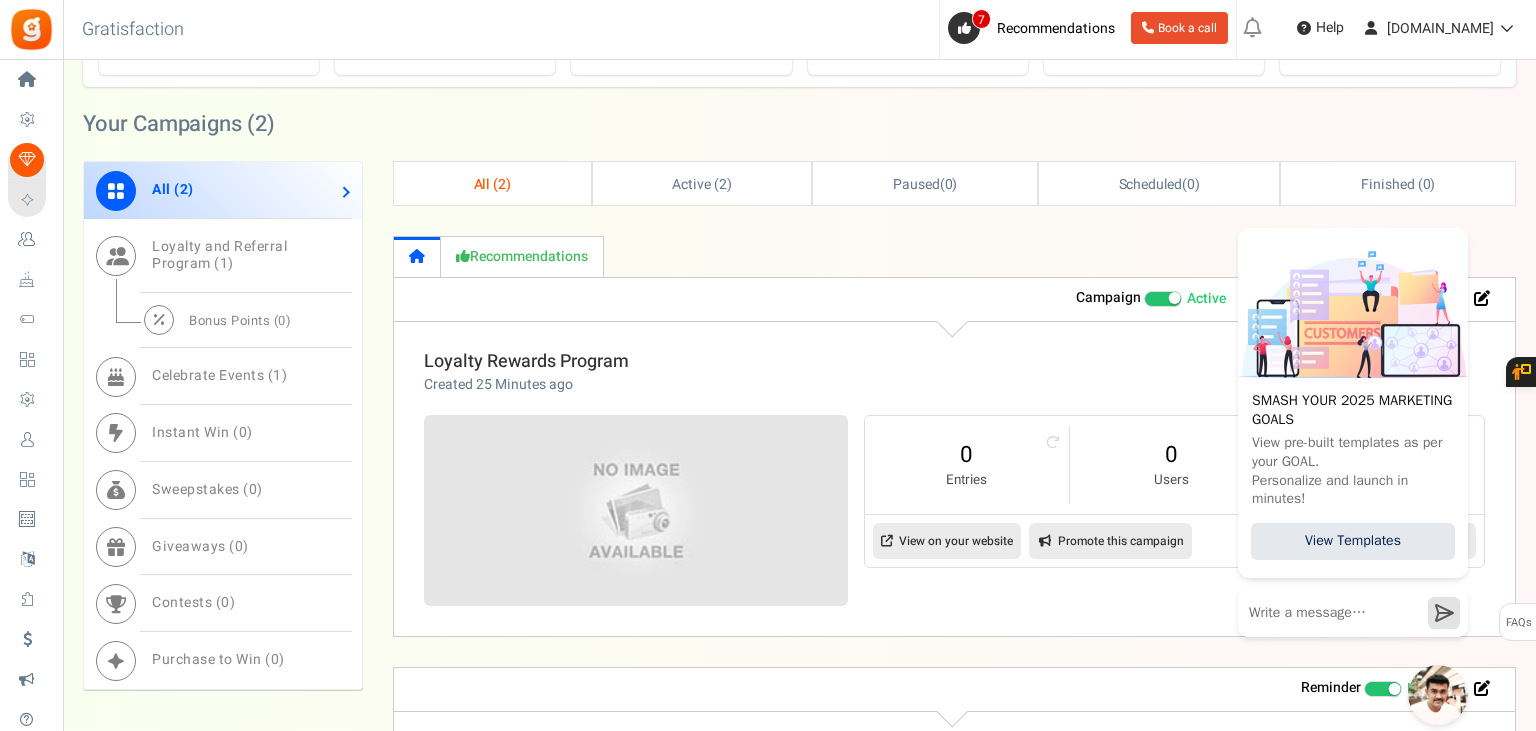click on "Loyalty Rewards Program" at bounding box center [526, 361] 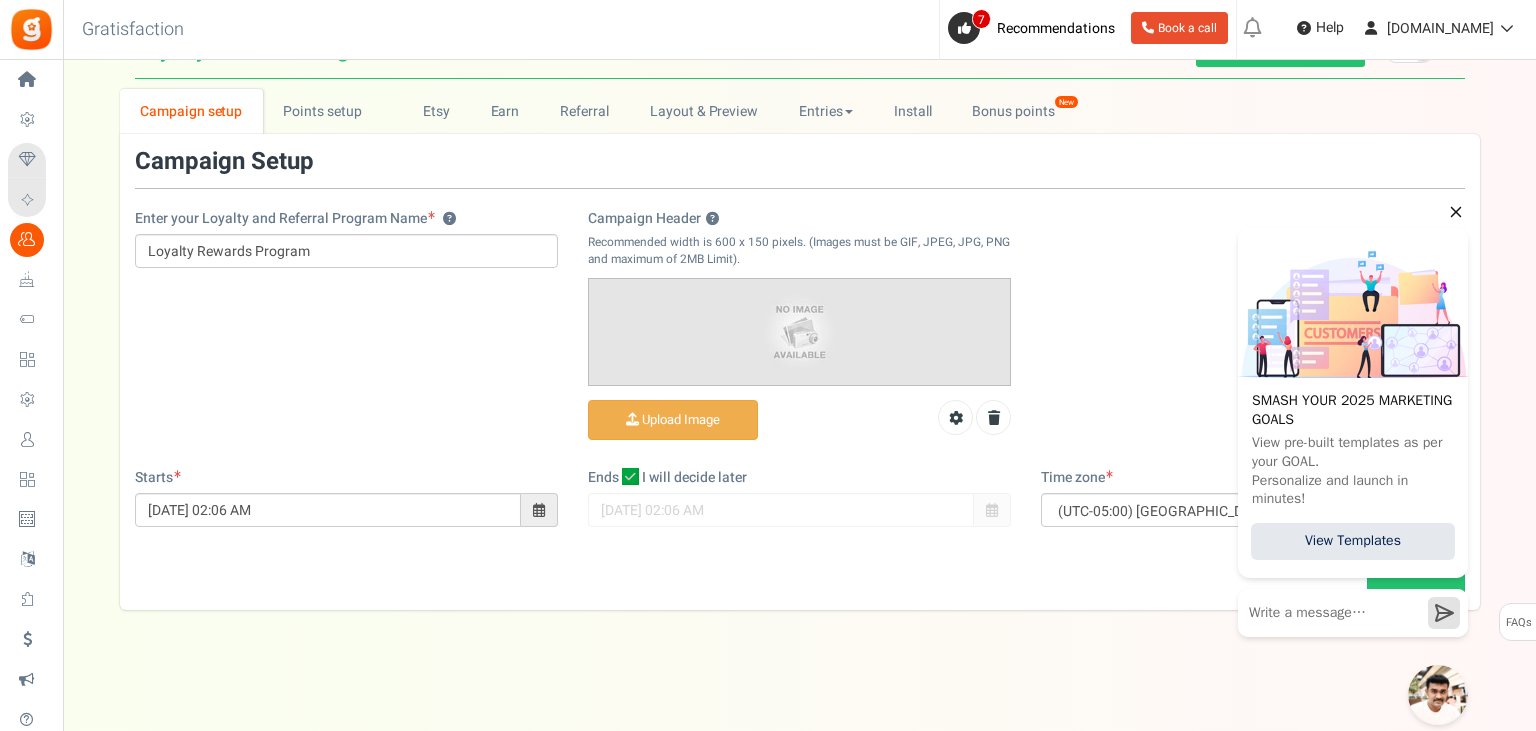 scroll, scrollTop: 0, scrollLeft: 0, axis: both 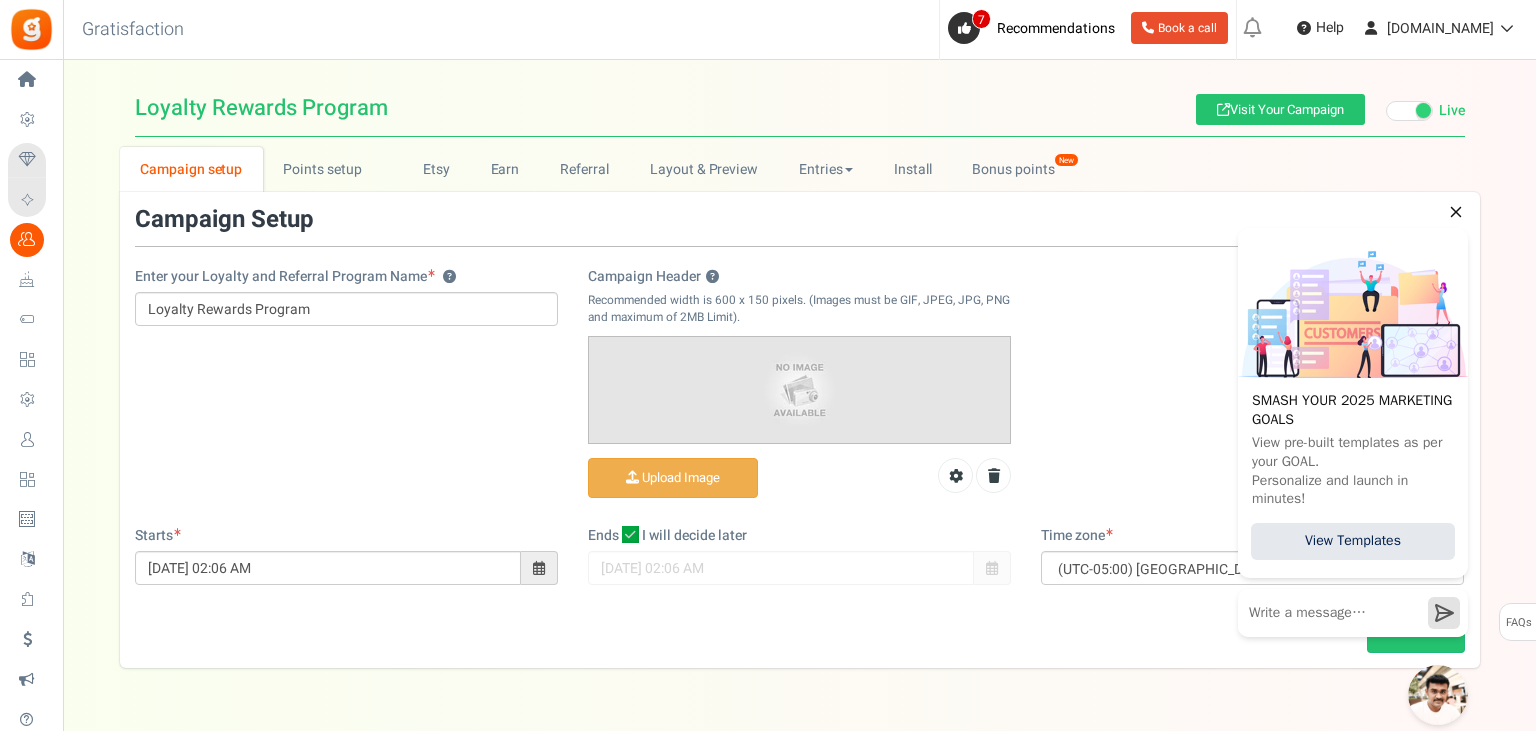 drag, startPoint x: 1451, startPoint y: 213, endPoint x: 1982, endPoint y: 325, distance: 542.68317 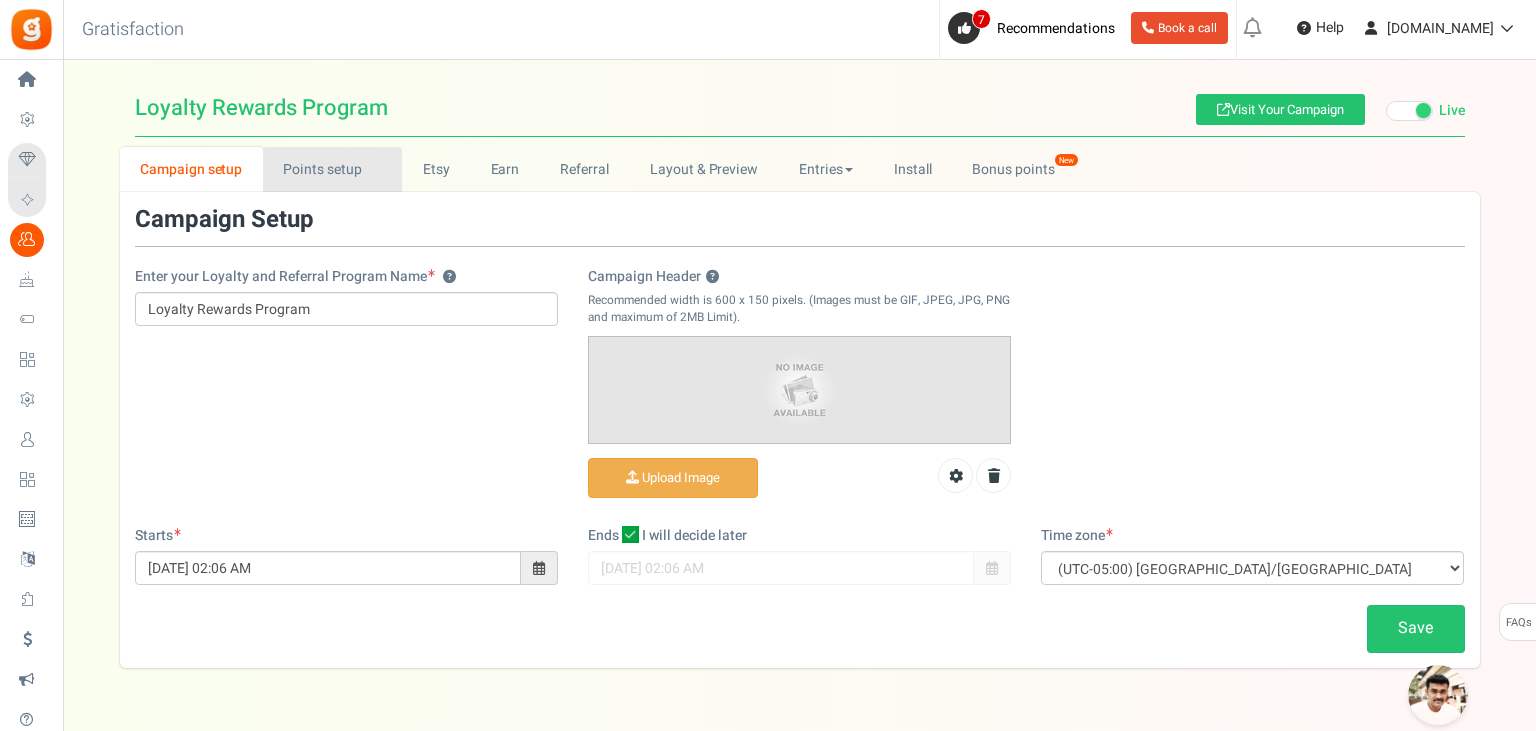 click on "Points setup
New" at bounding box center (332, 169) 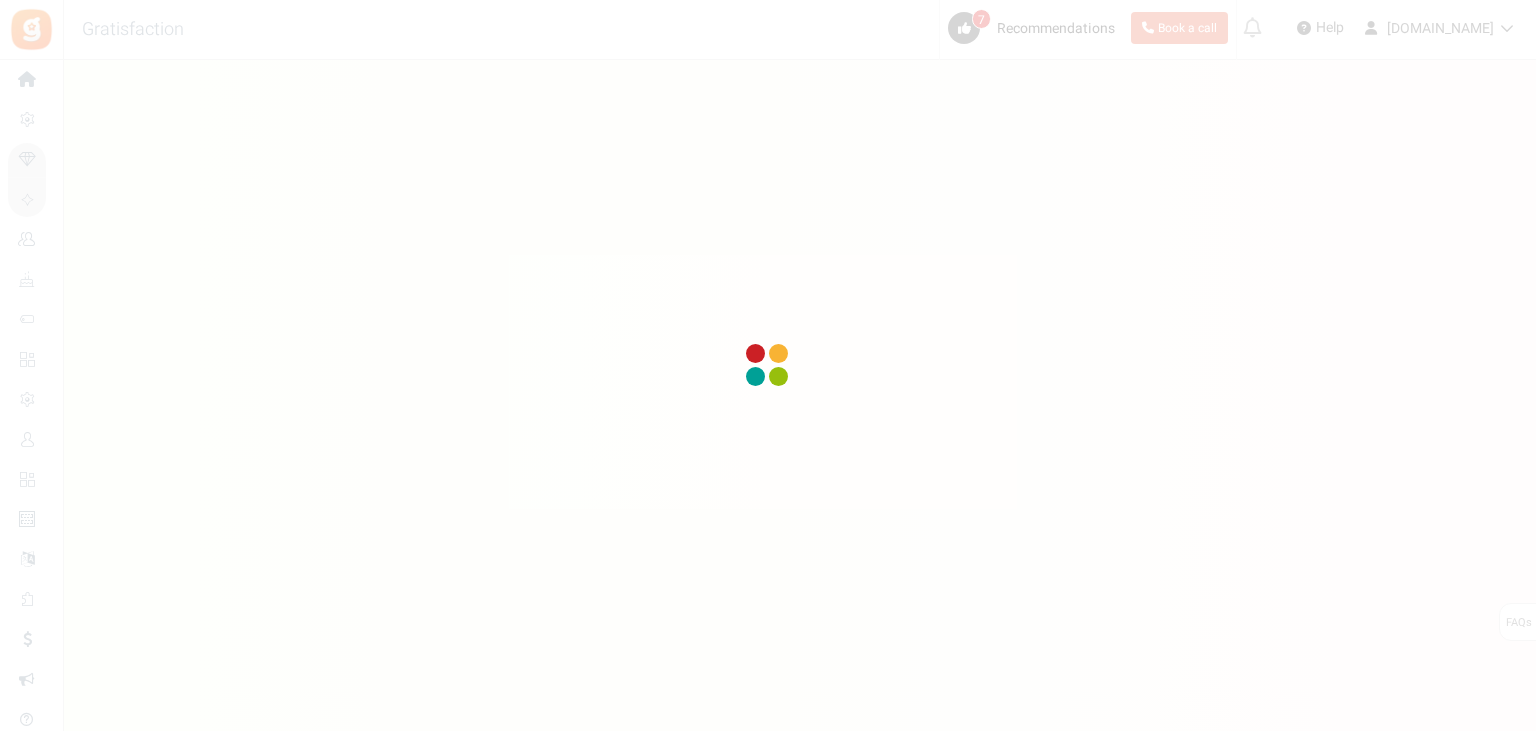 scroll, scrollTop: 0, scrollLeft: 0, axis: both 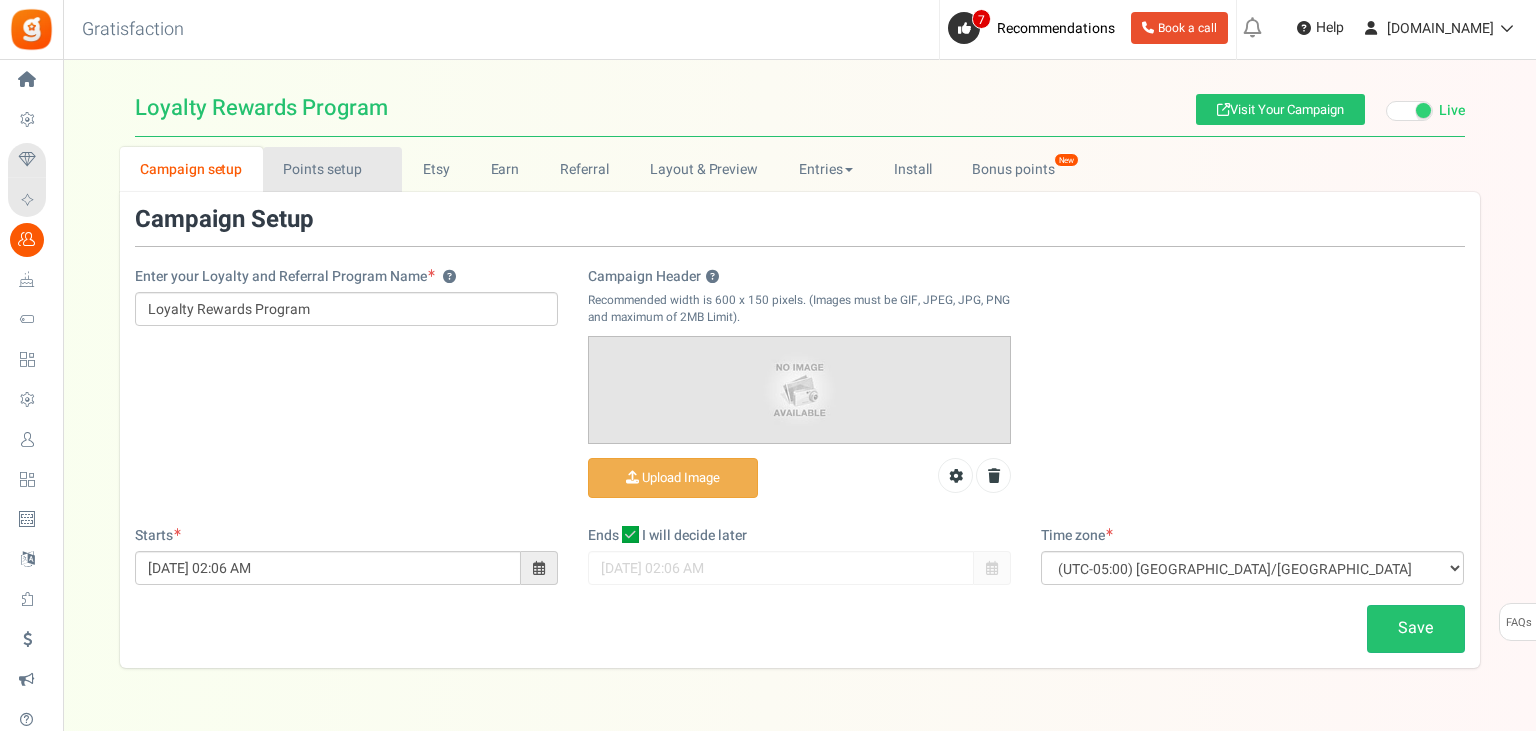click on "Points setup
New" at bounding box center (332, 169) 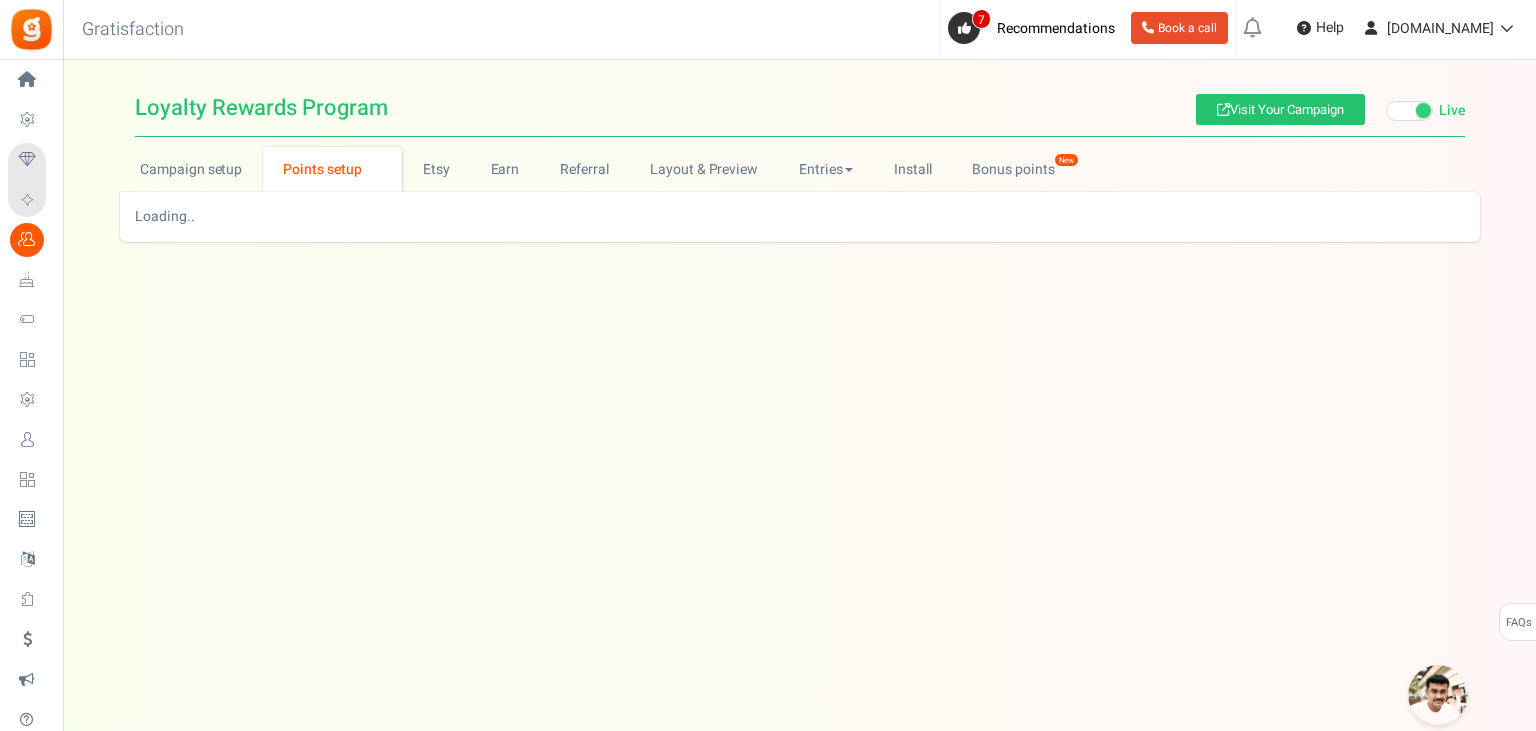scroll, scrollTop: 0, scrollLeft: 0, axis: both 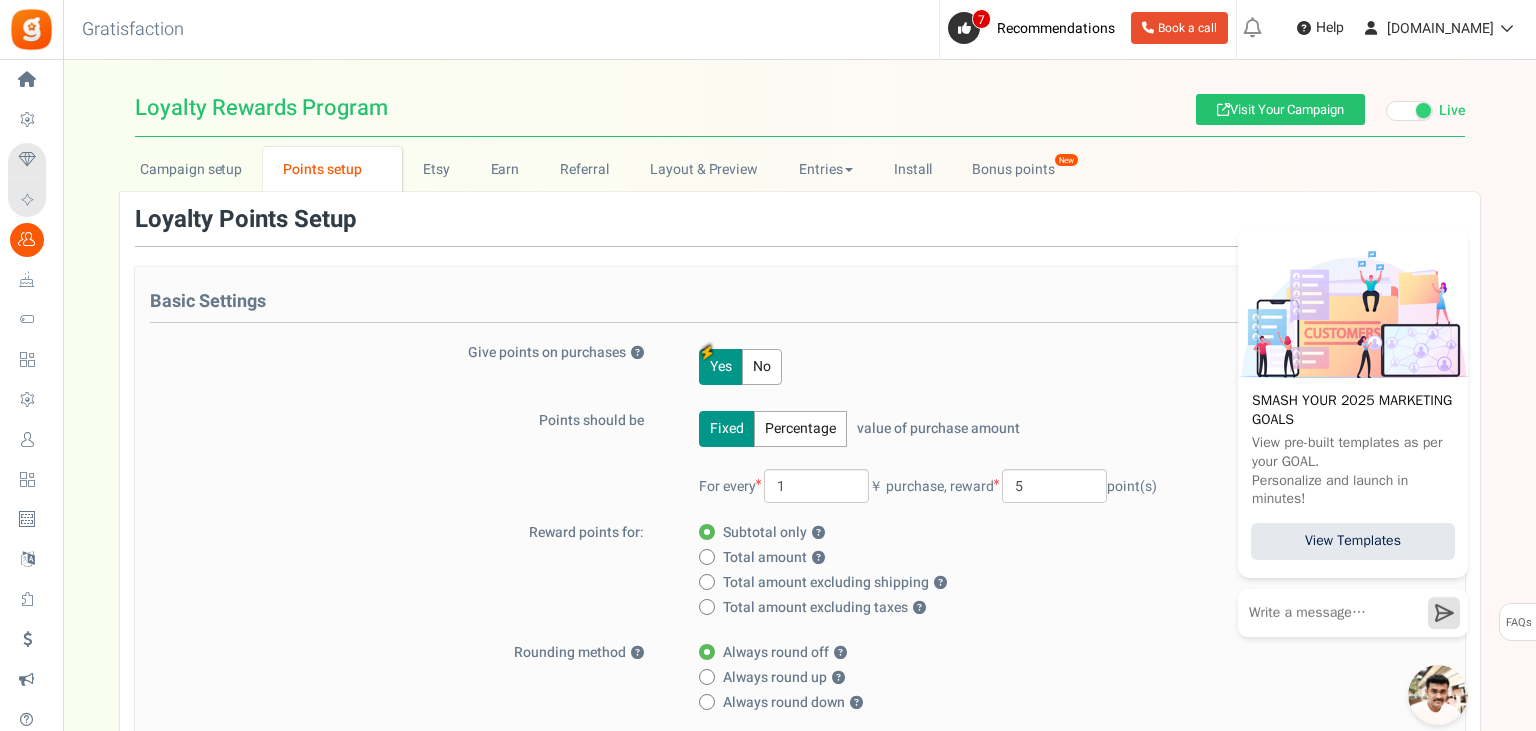 click on "For every
1
￥ purchase," at bounding box center (823, 486) 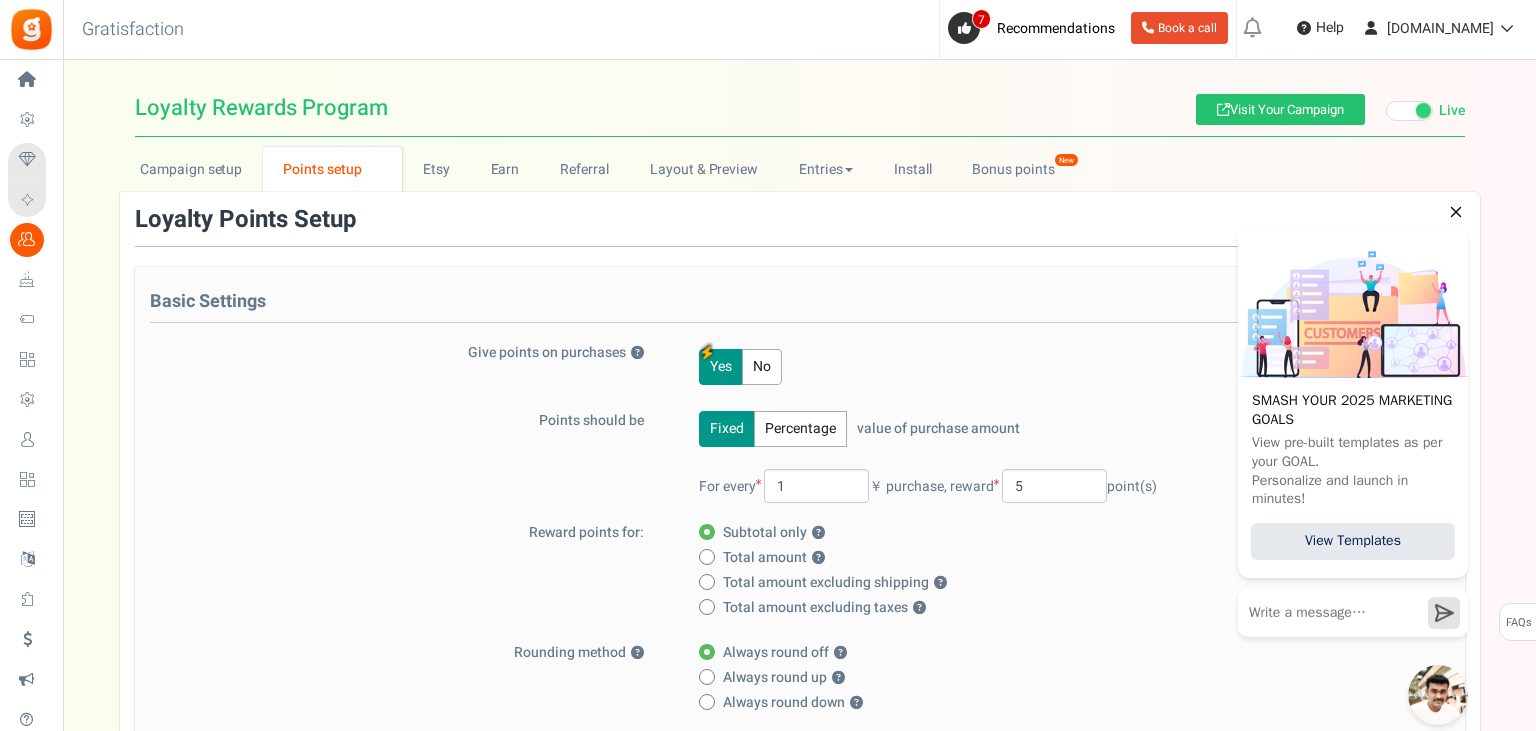 click 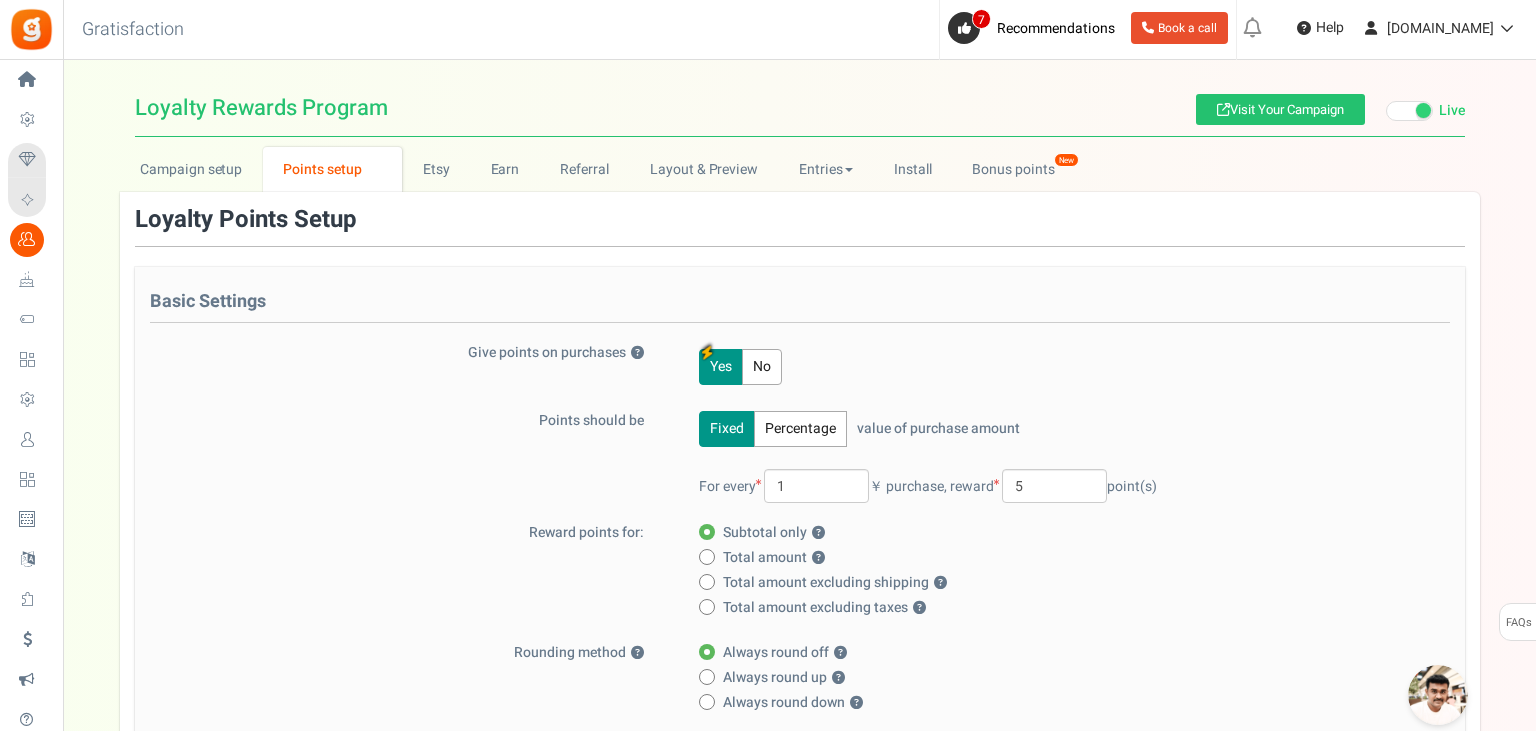 type 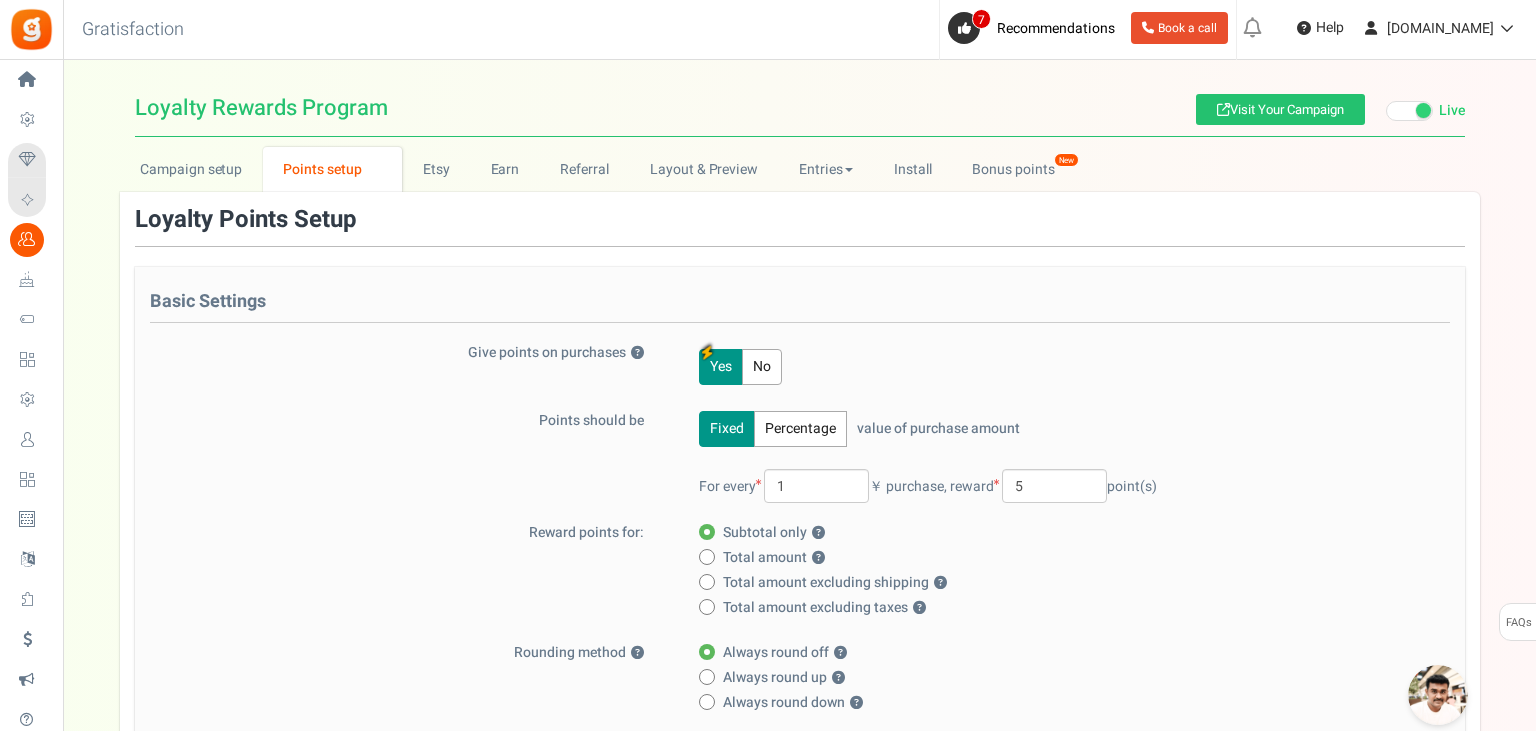 click on "Yes
No" at bounding box center (1056, 367) 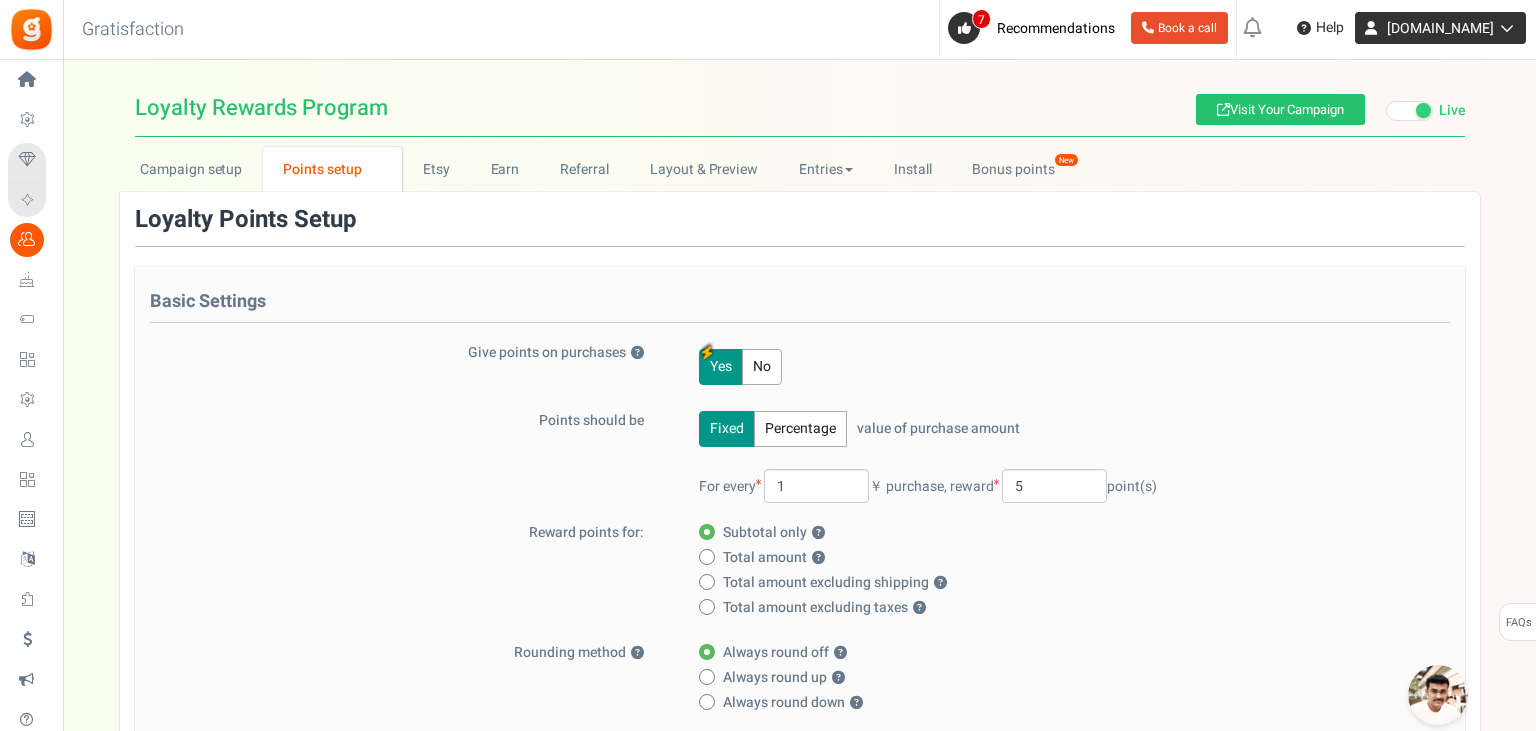 click on "[DOMAIN_NAME]" at bounding box center (1440, 28) 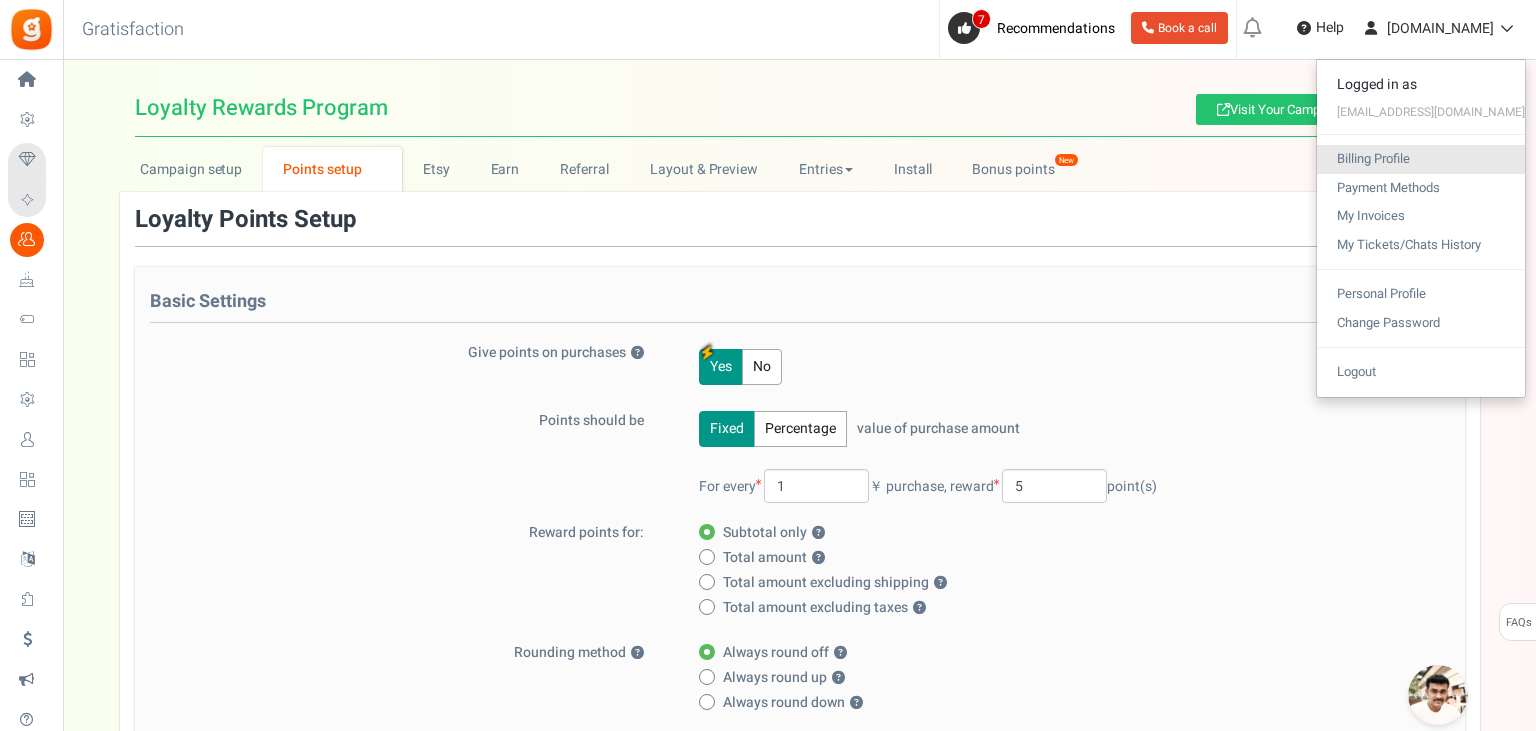 click on "Billing Profile" at bounding box center (1421, 159) 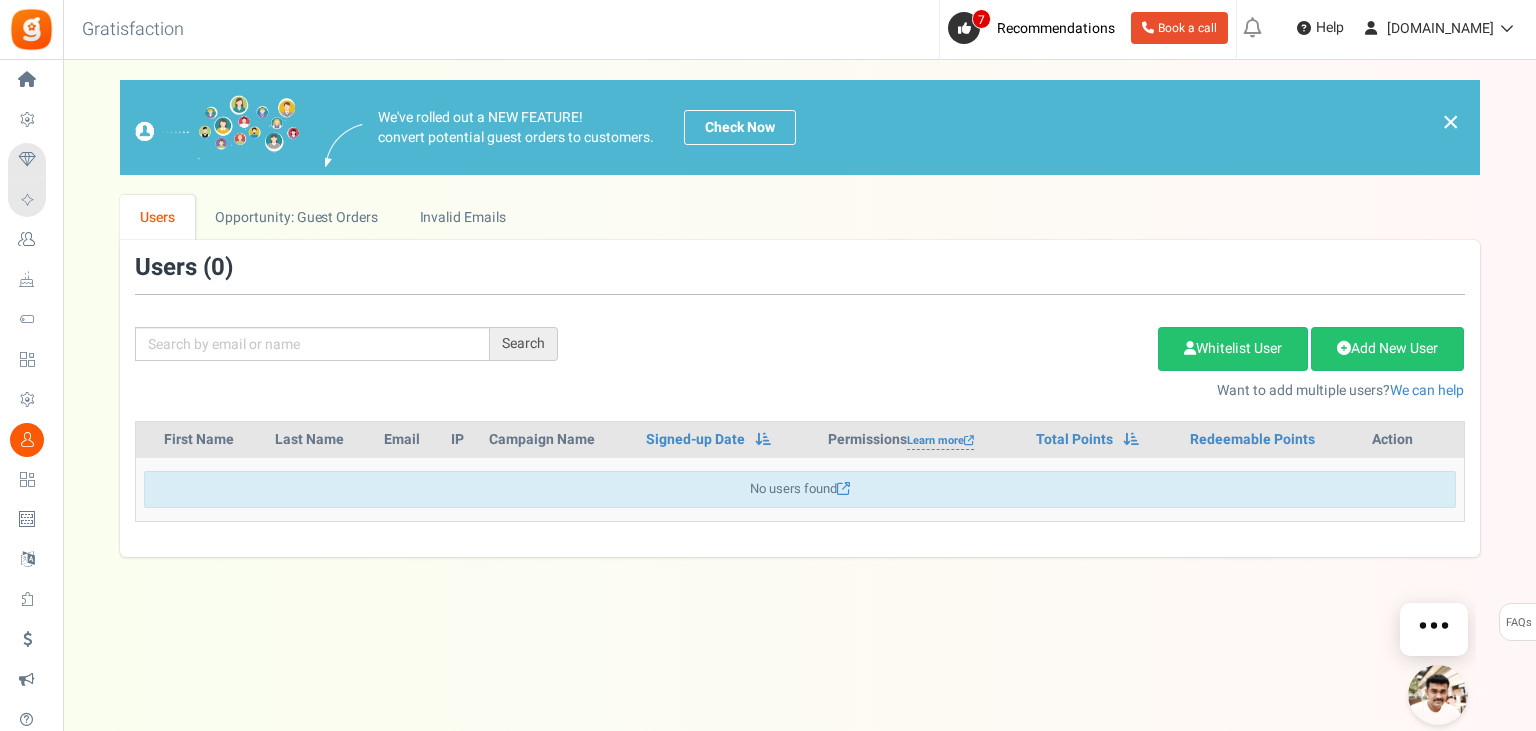 scroll, scrollTop: 0, scrollLeft: 0, axis: both 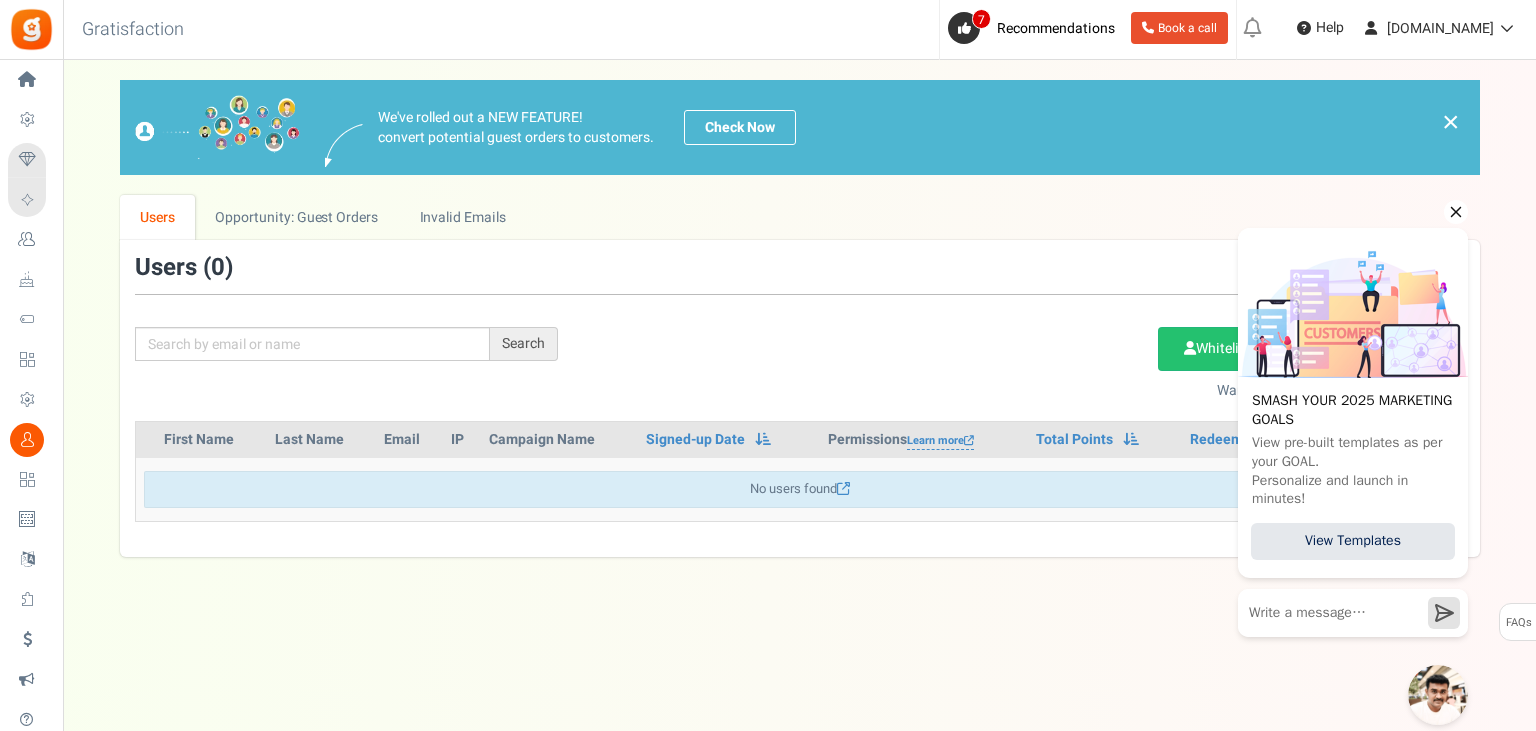click 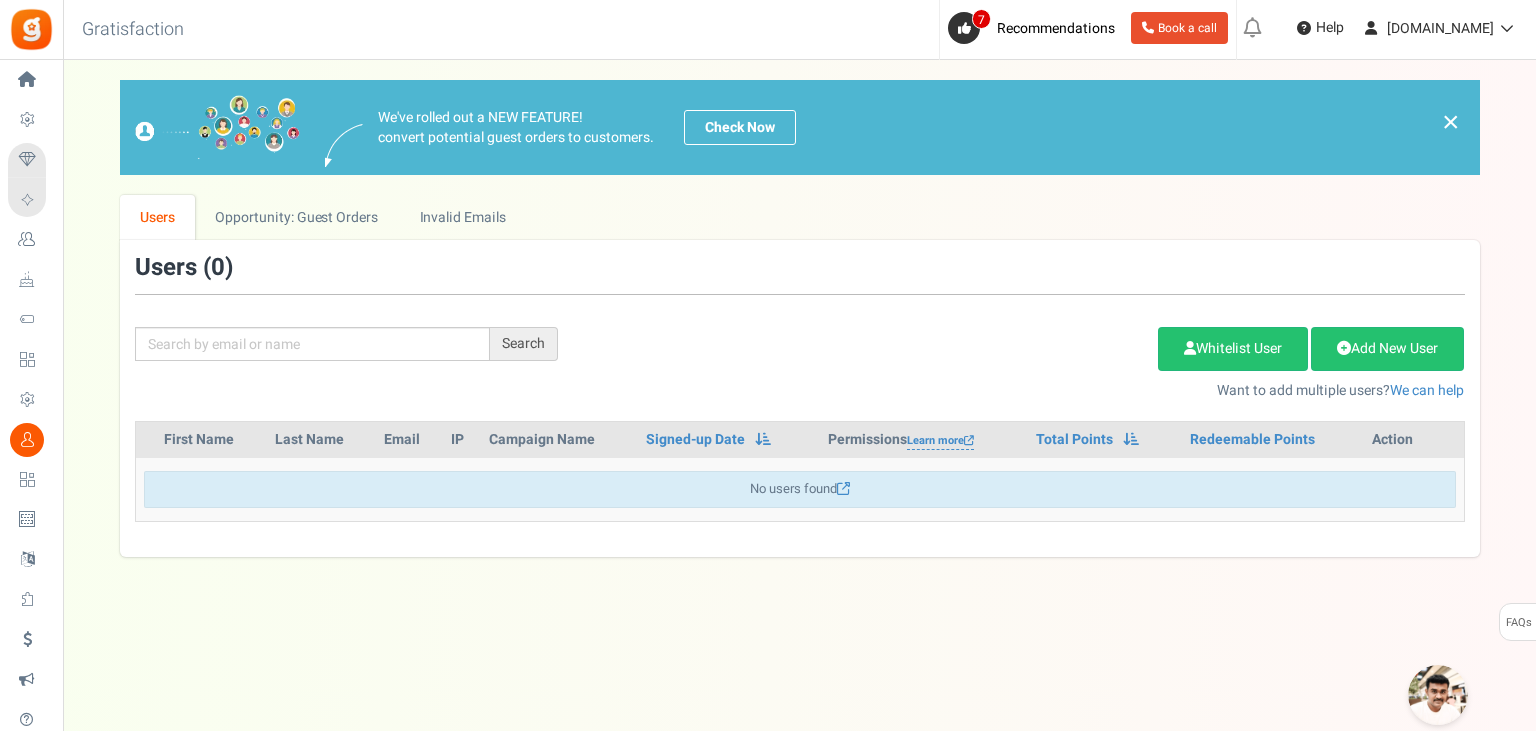 type 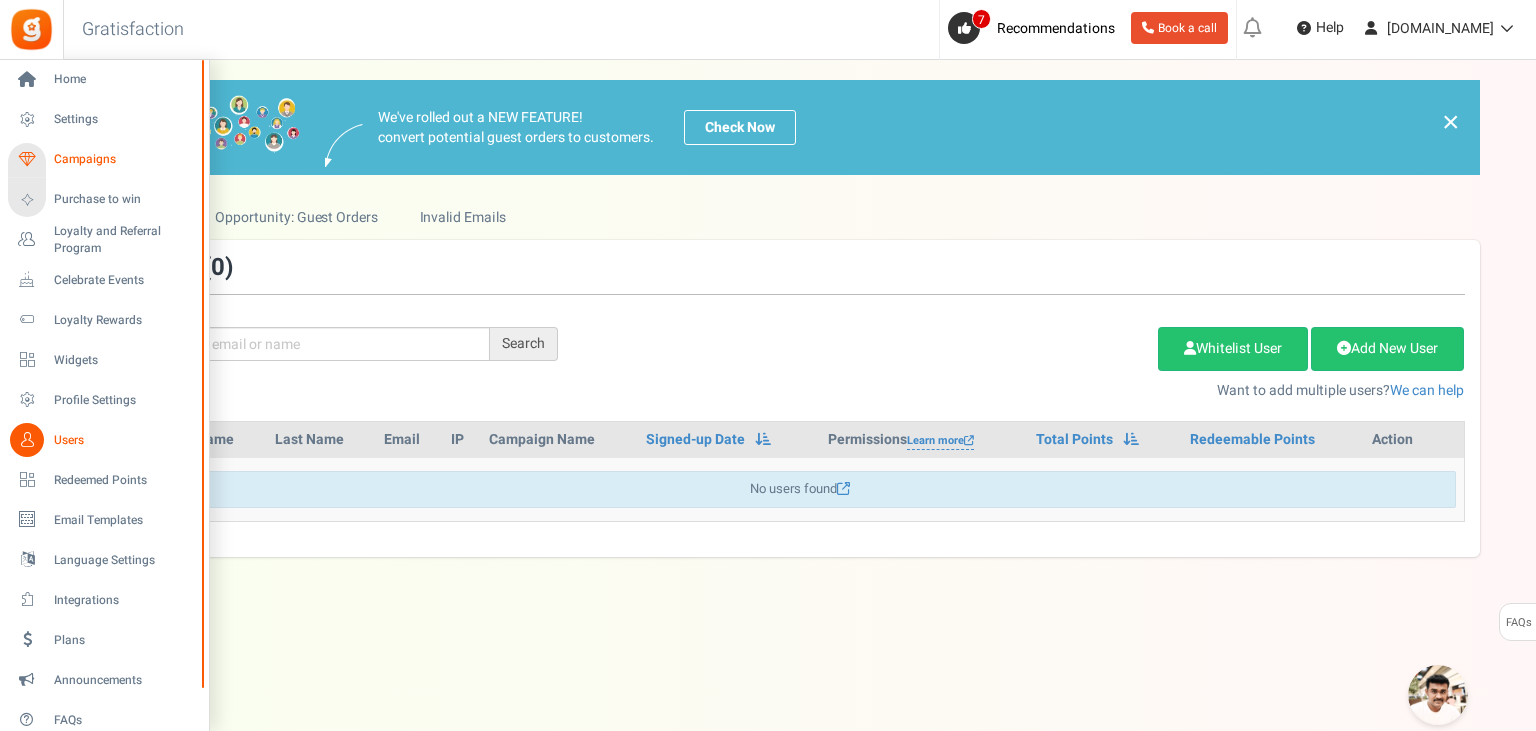 click on "Campaigns" at bounding box center [124, 159] 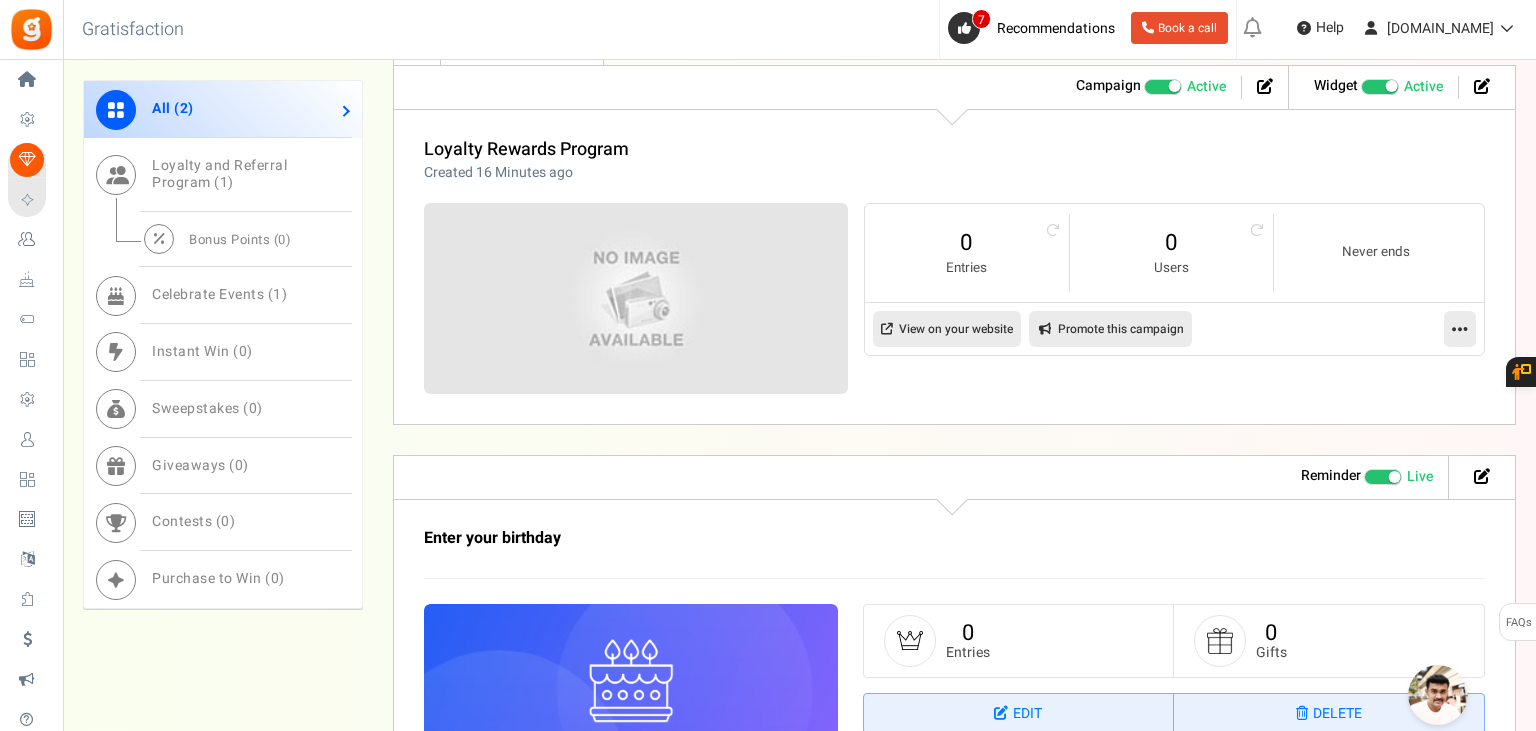scroll, scrollTop: 1242, scrollLeft: 0, axis: vertical 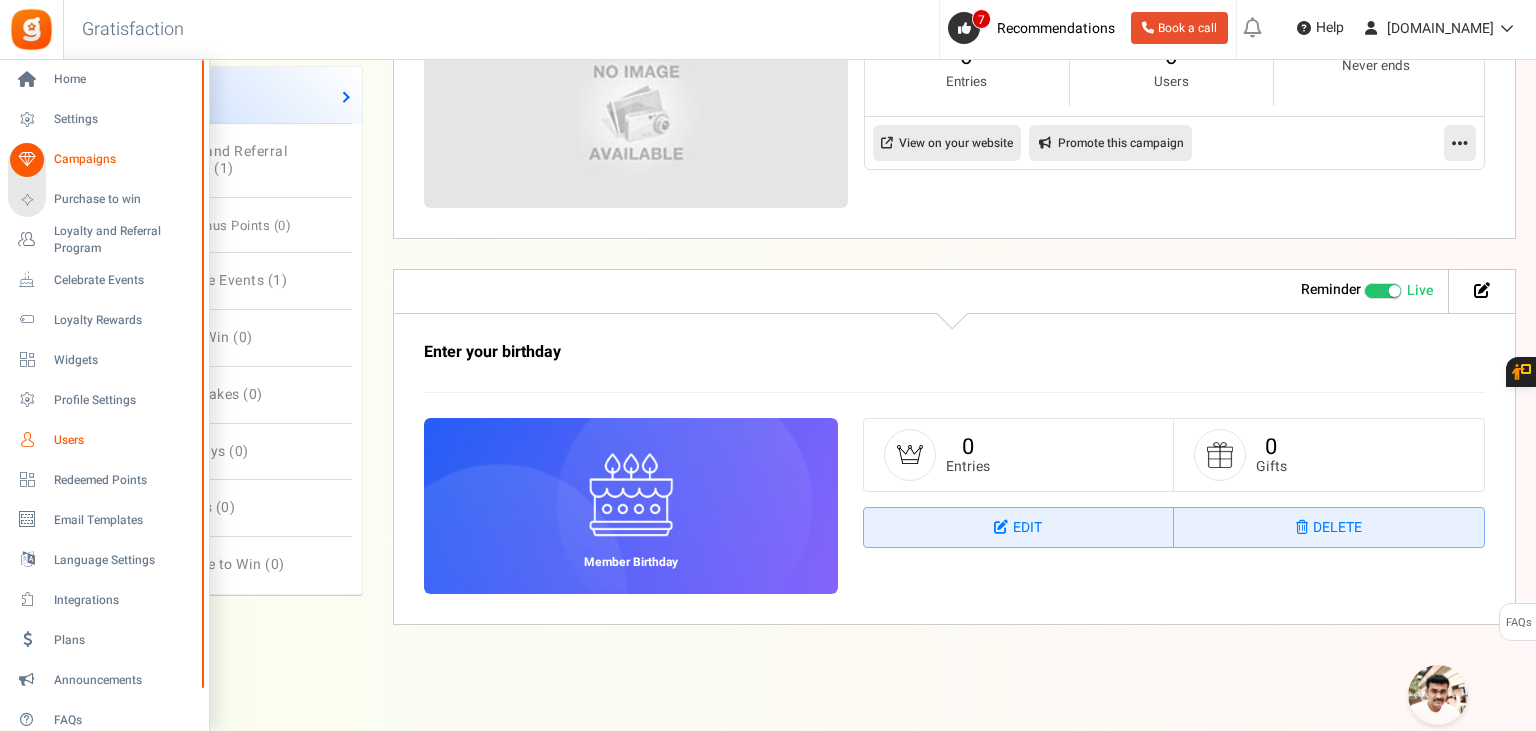 click on "Users" at bounding box center (124, 440) 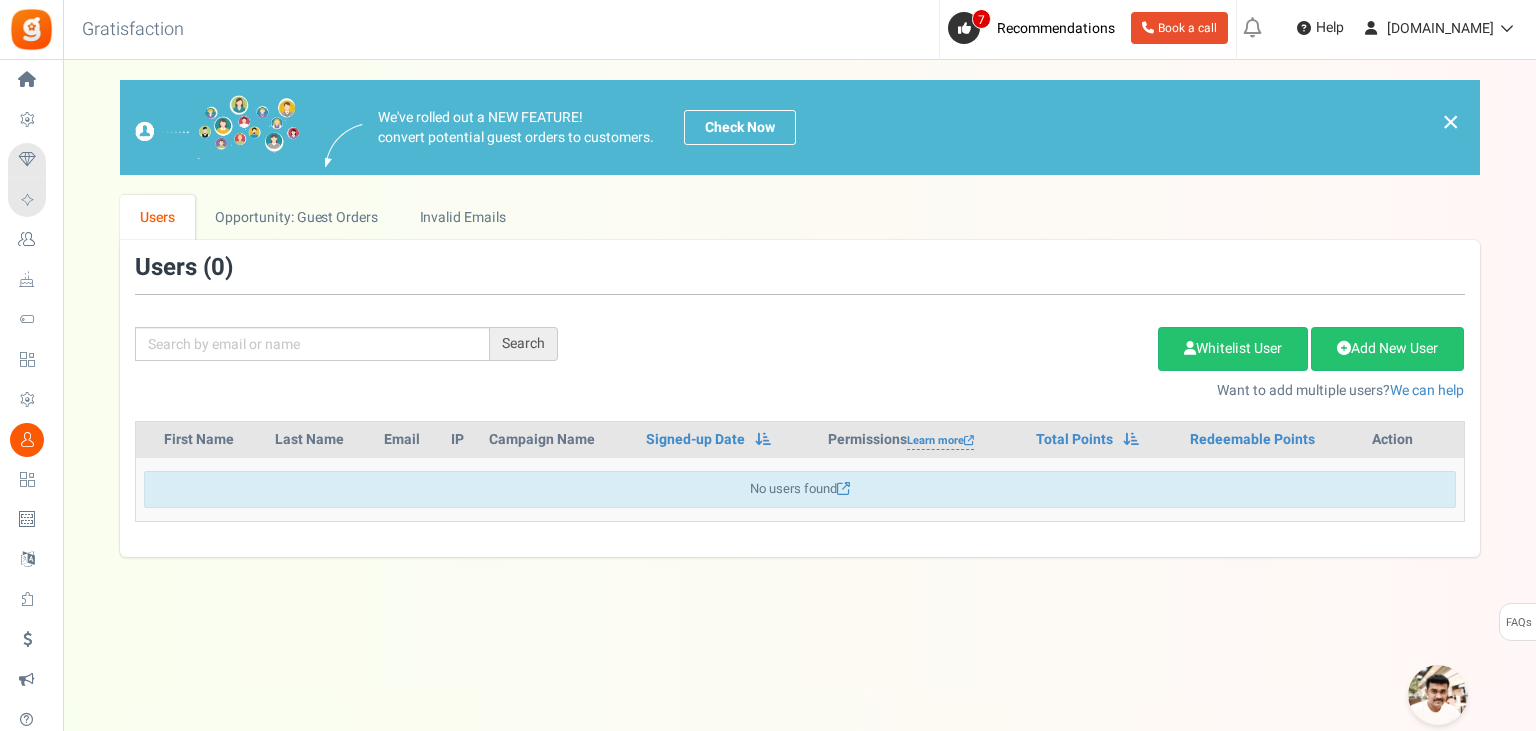 scroll, scrollTop: 0, scrollLeft: 0, axis: both 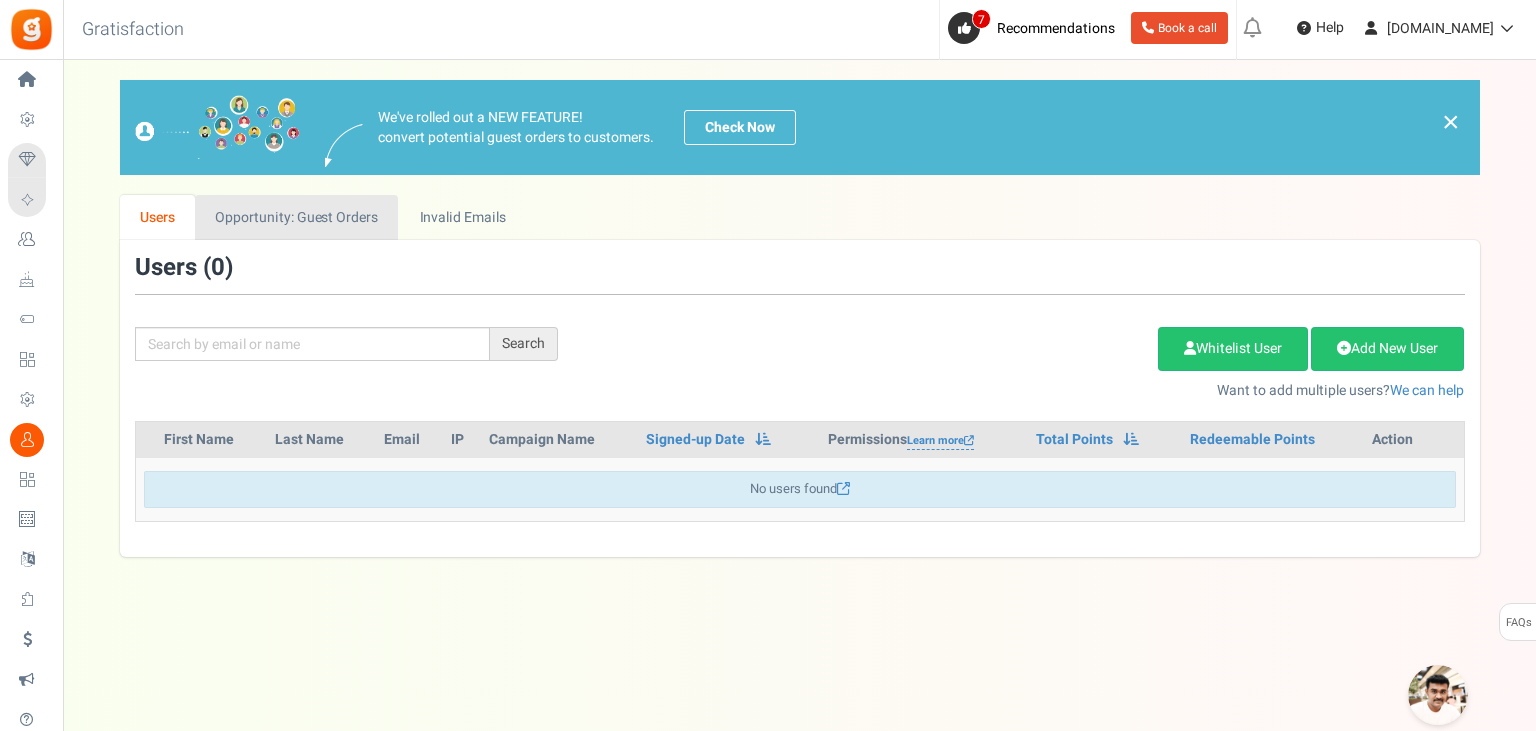 click on "Opportunity: Guest Orders" at bounding box center [296, 217] 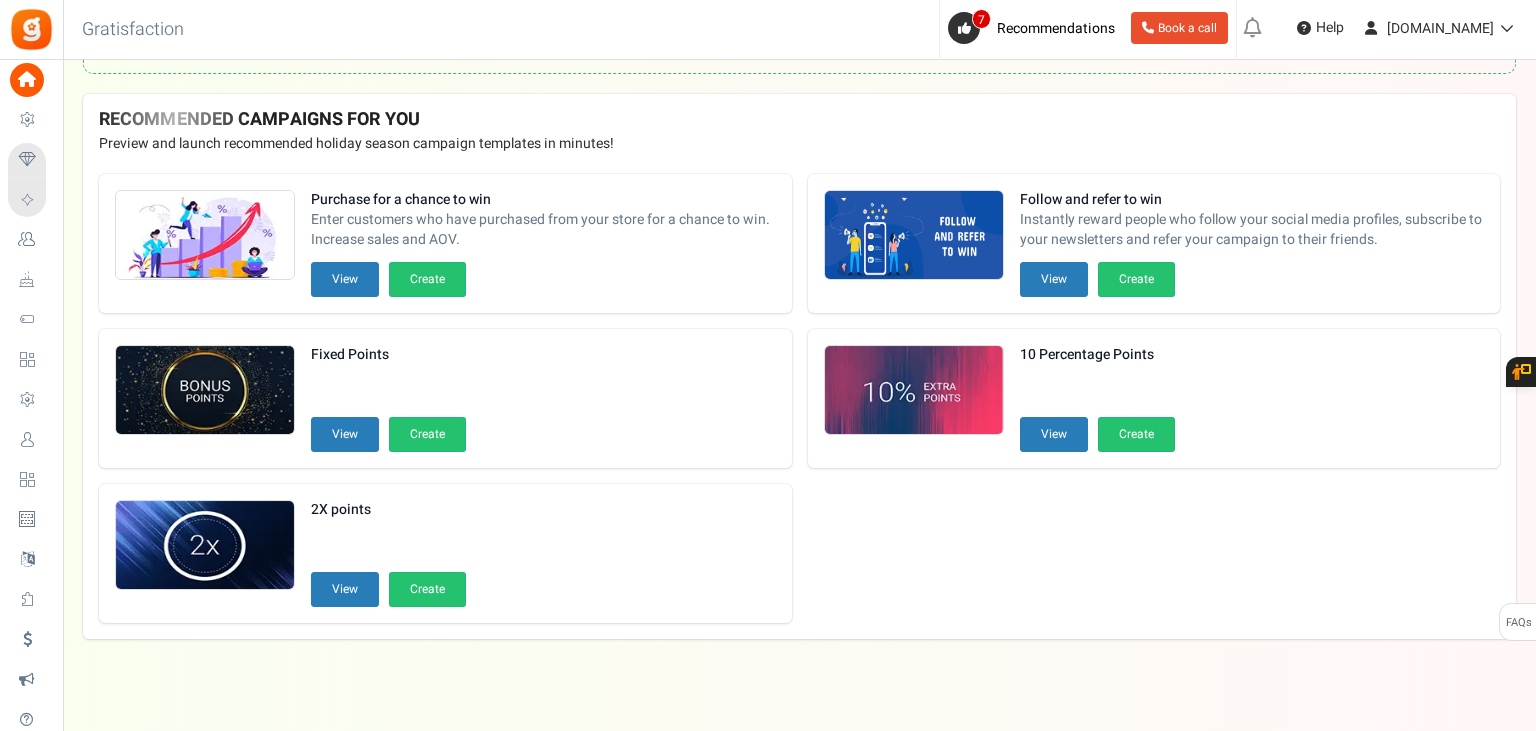 scroll, scrollTop: 0, scrollLeft: 0, axis: both 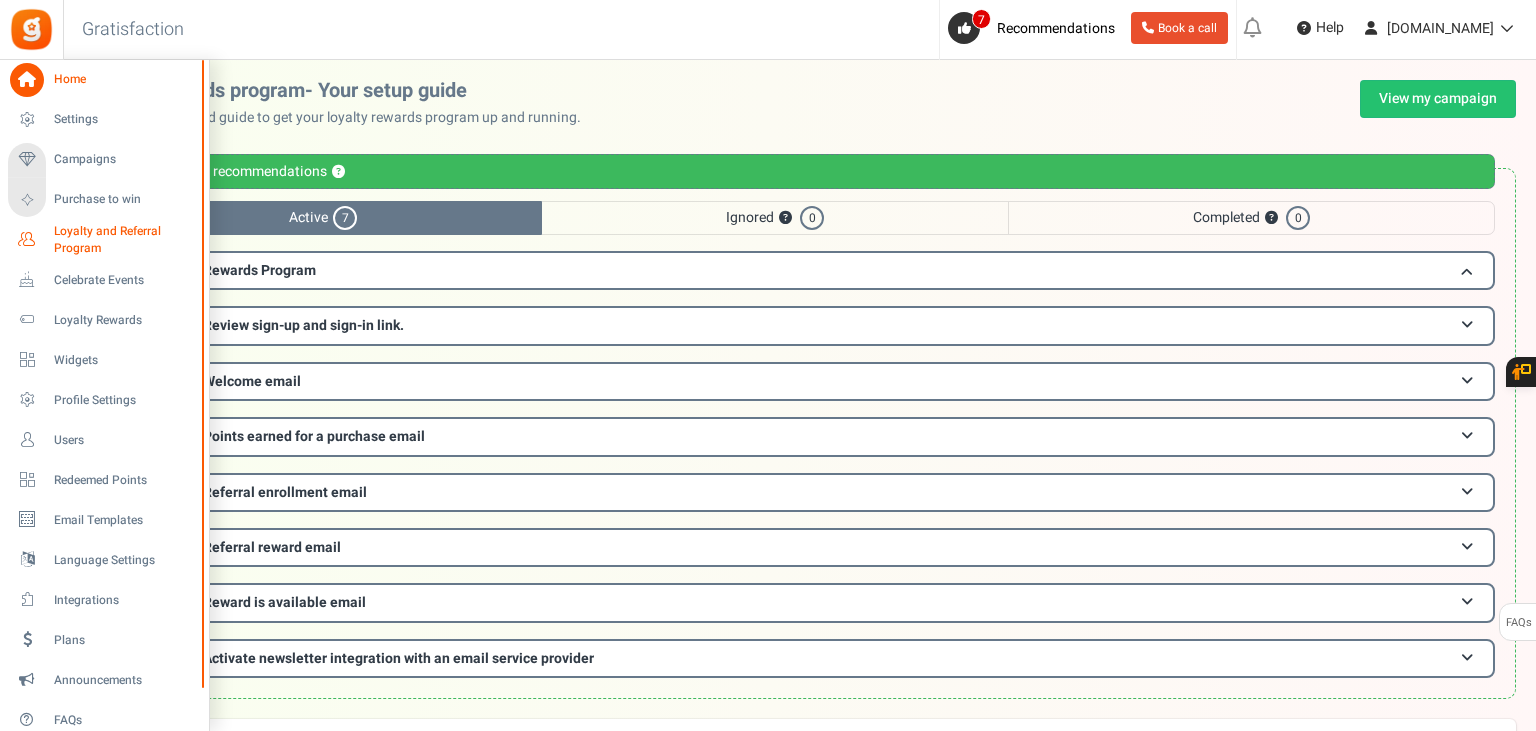 click on "Loyalty and Referral Program" at bounding box center (127, 240) 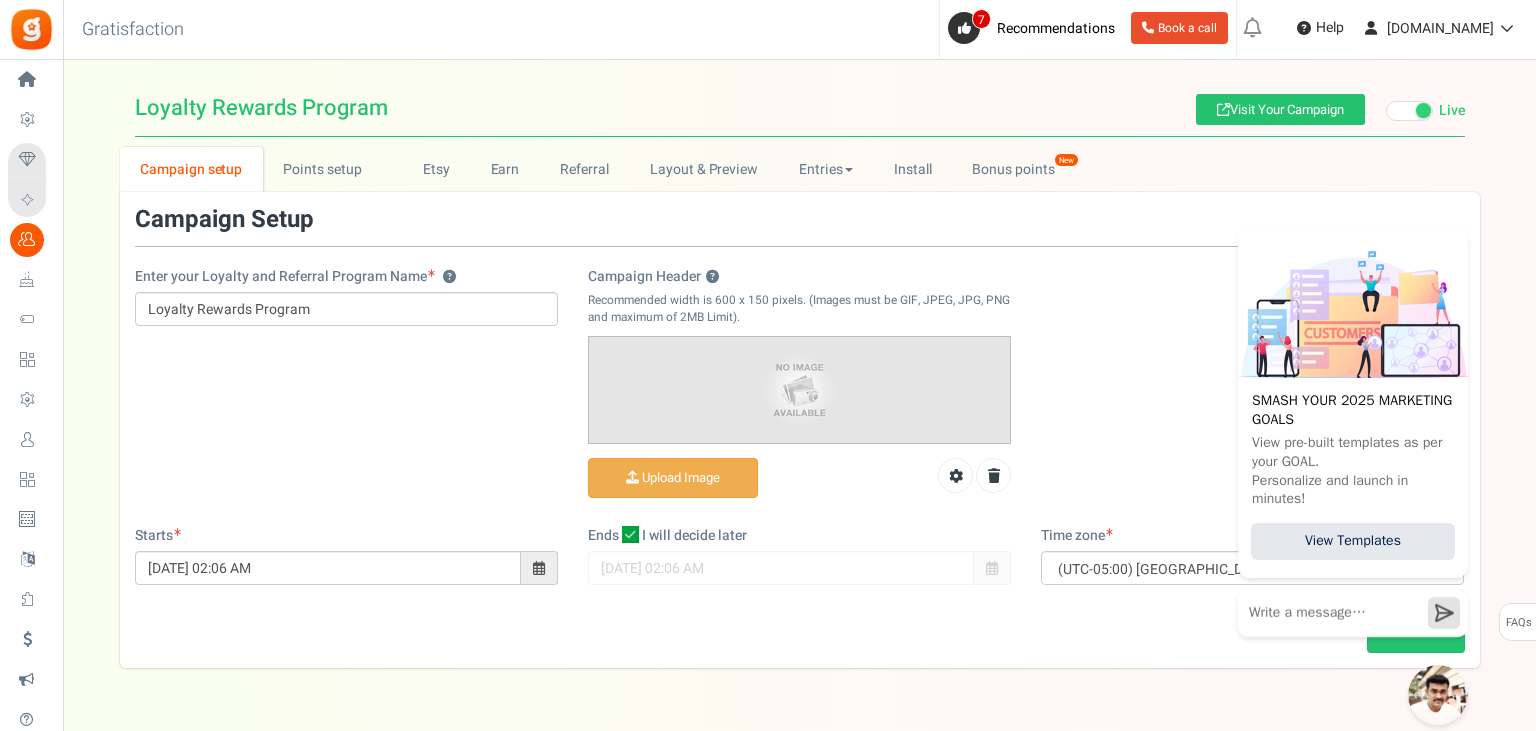 scroll, scrollTop: 0, scrollLeft: 0, axis: both 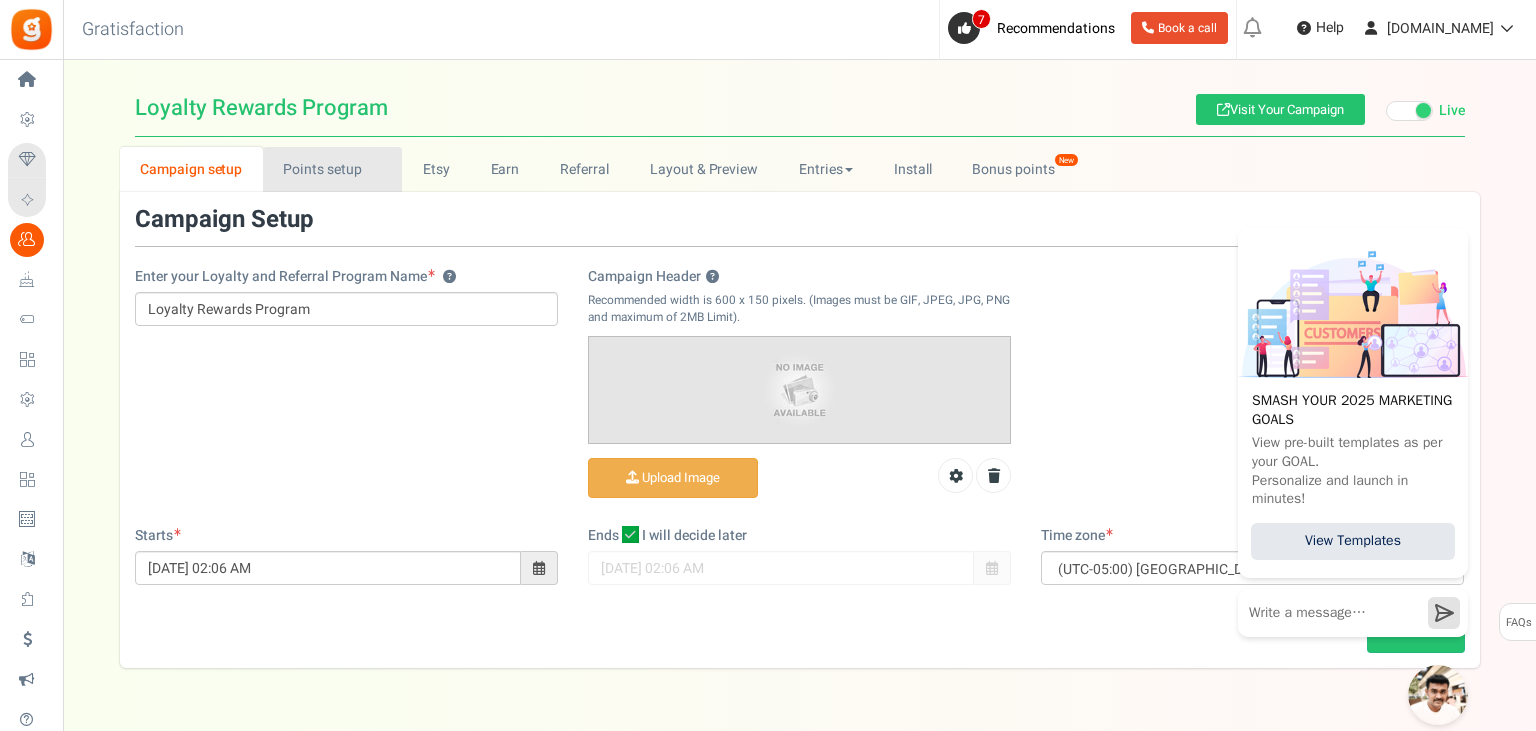 click on "Points setup
New" at bounding box center [332, 169] 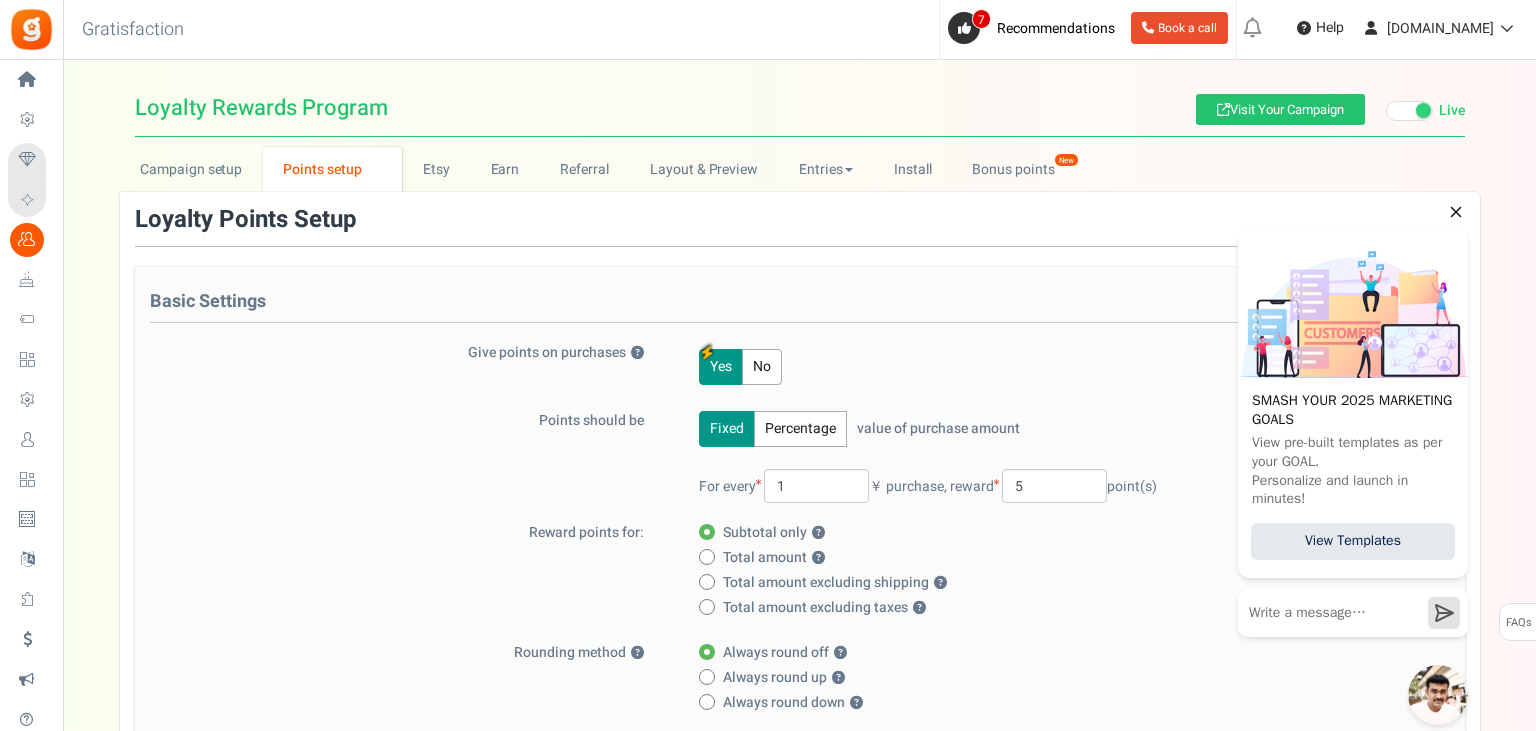 click 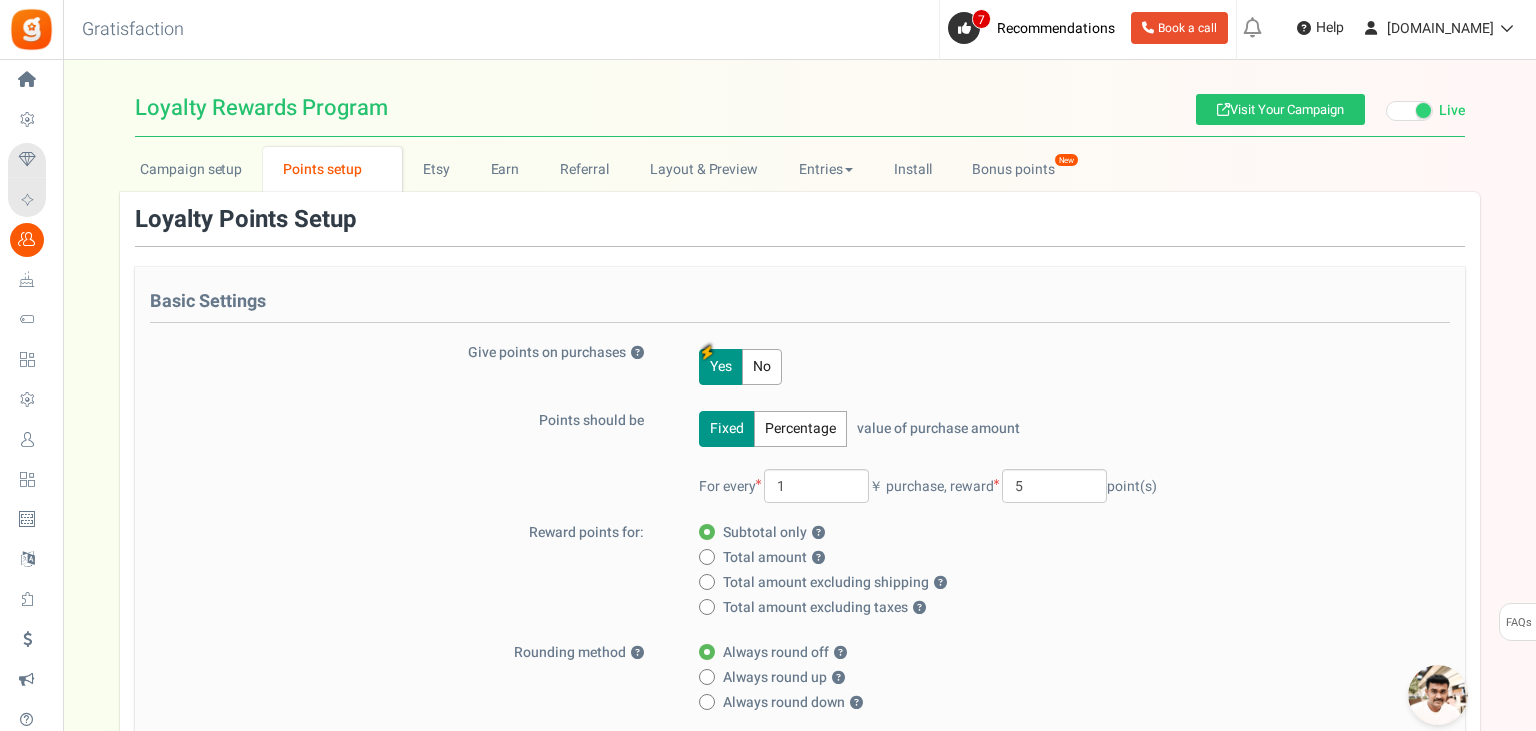 type 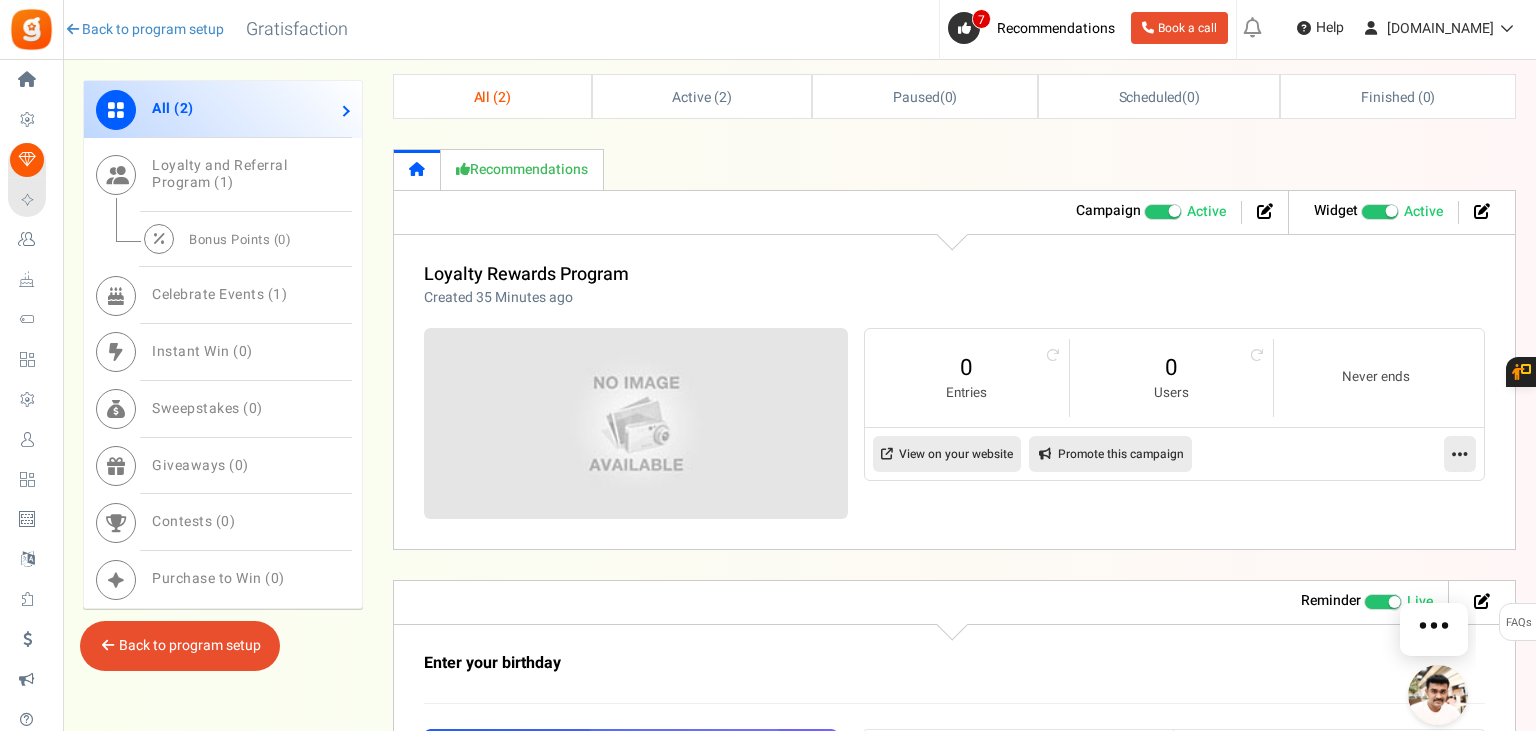 scroll, scrollTop: 820, scrollLeft: 0, axis: vertical 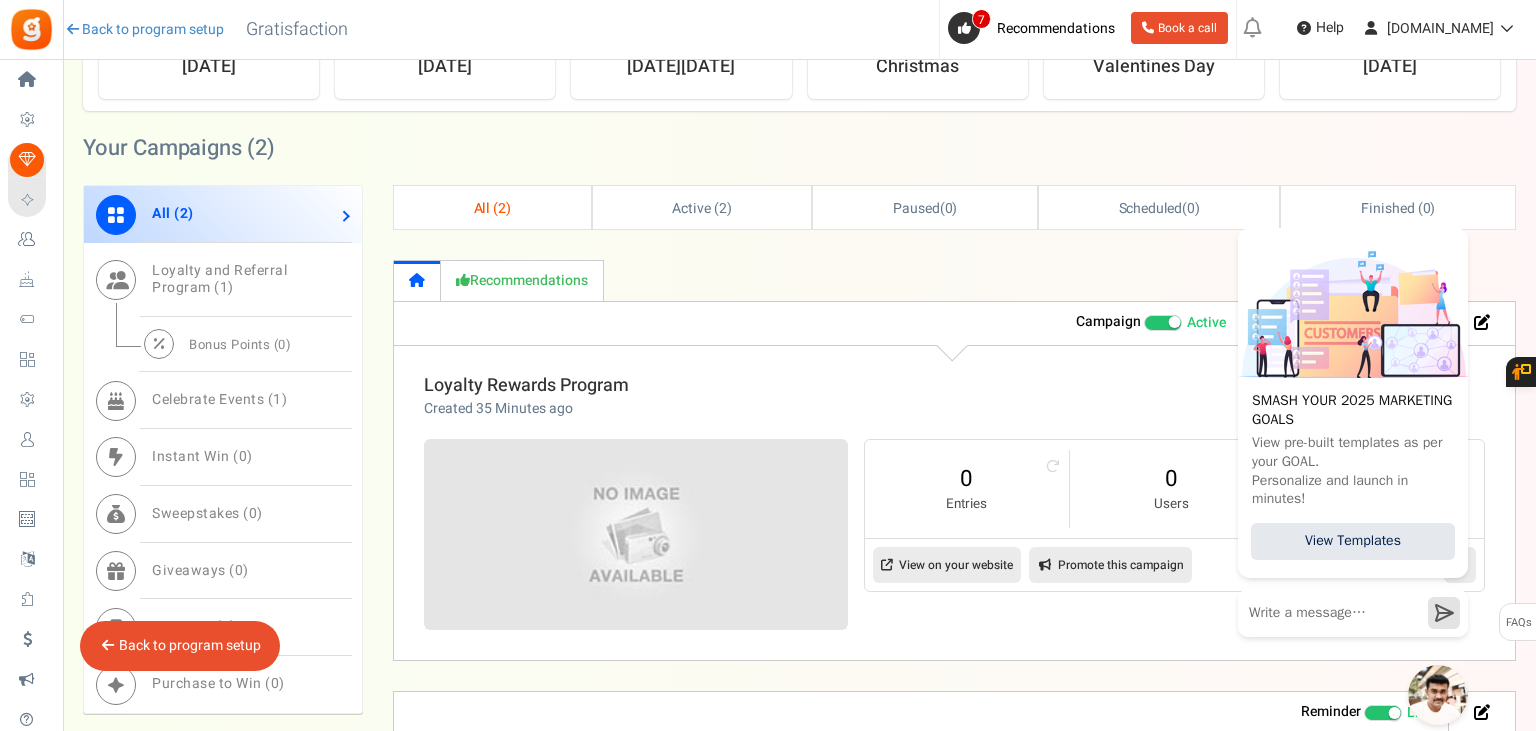 click on "Loyalty Rewards Program" at bounding box center (526, 385) 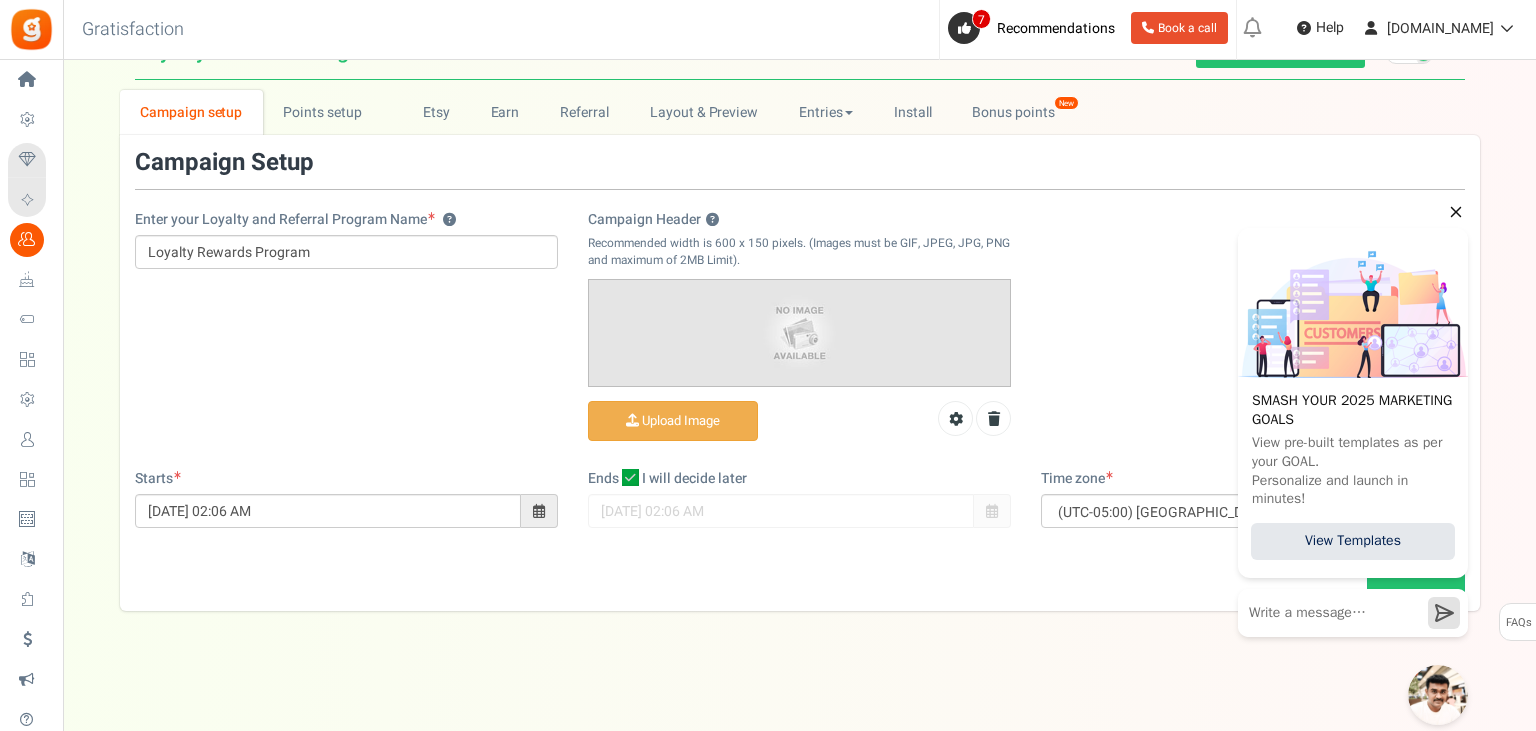 scroll, scrollTop: 0, scrollLeft: 0, axis: both 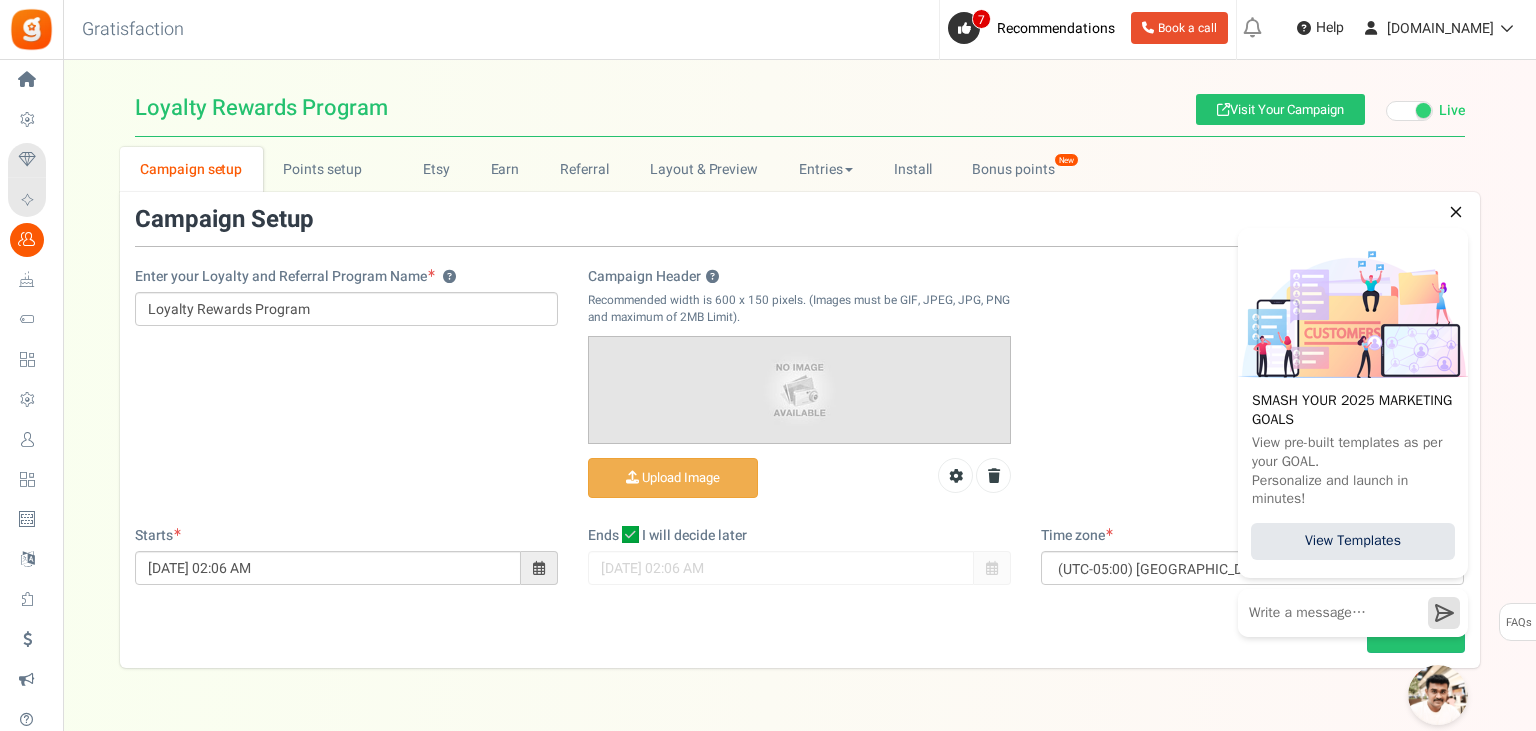 click 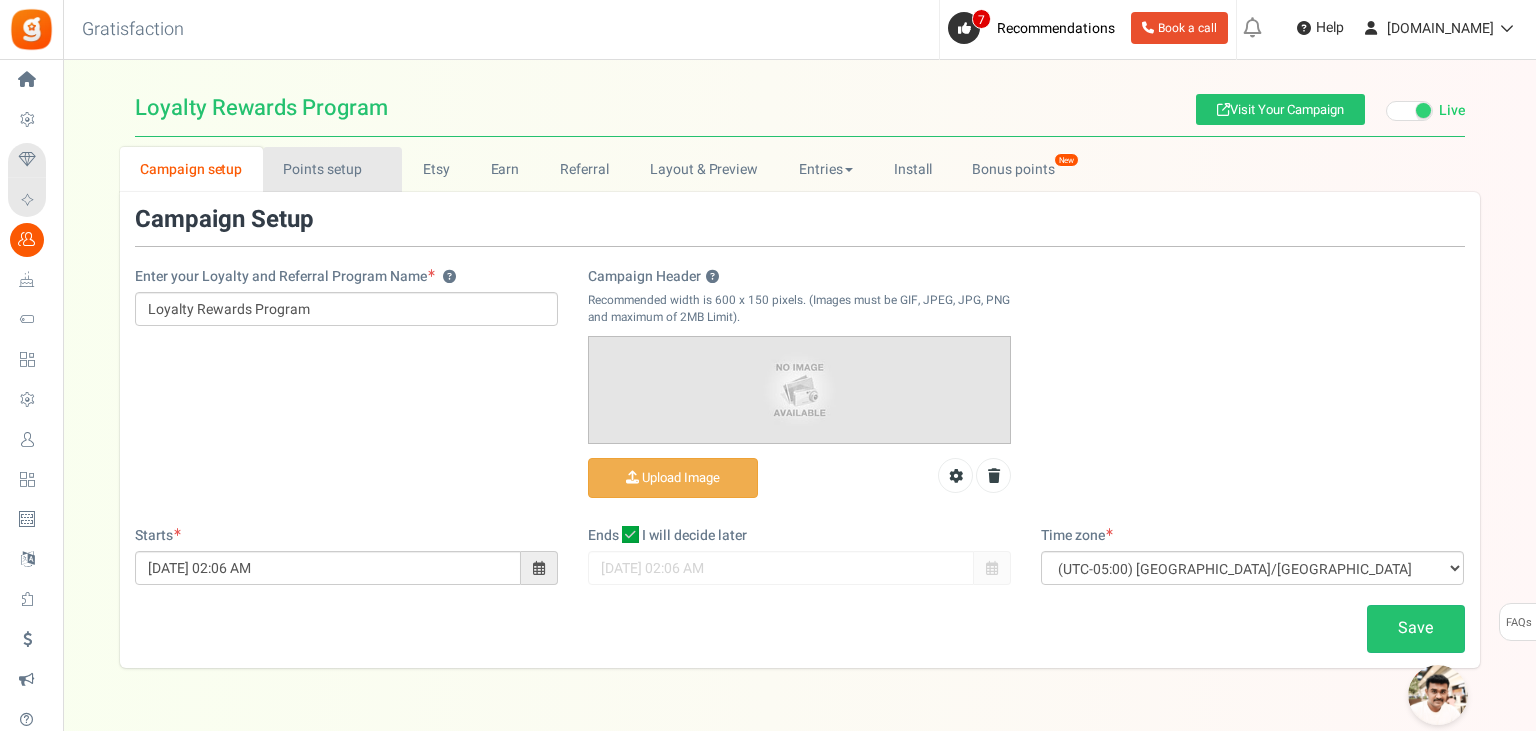 click on "Points setup
New" at bounding box center (332, 169) 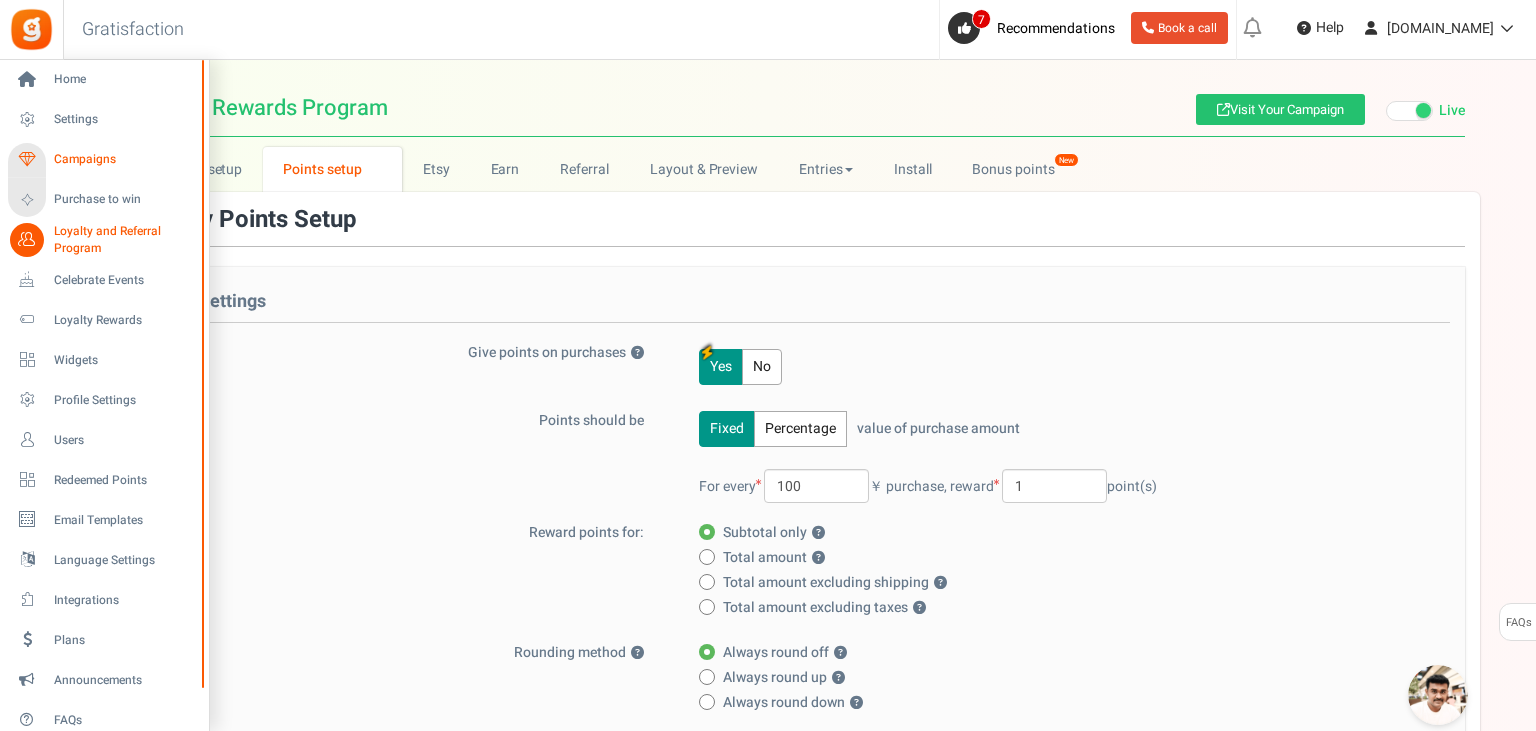 click on "Campaigns" at bounding box center (124, 159) 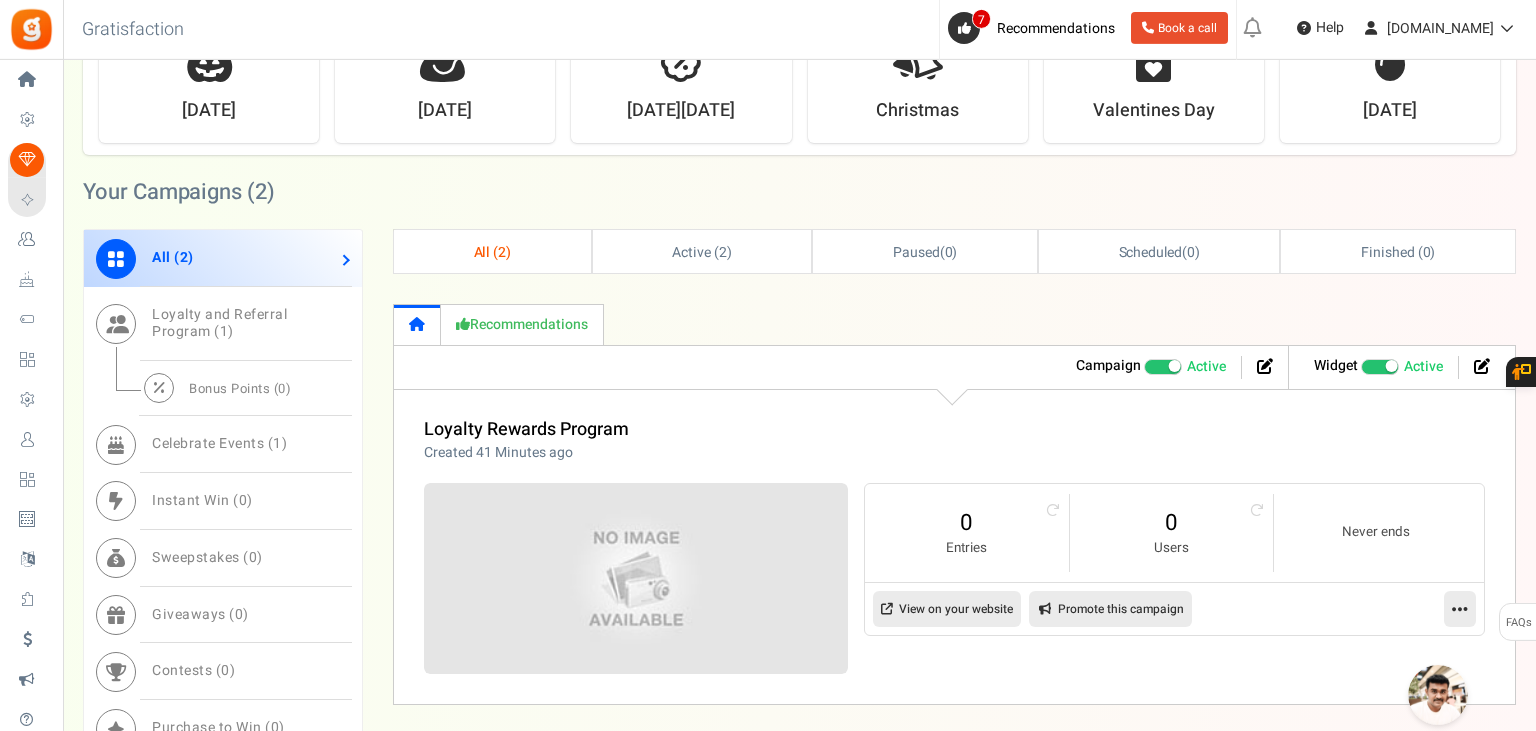 scroll, scrollTop: 844, scrollLeft: 0, axis: vertical 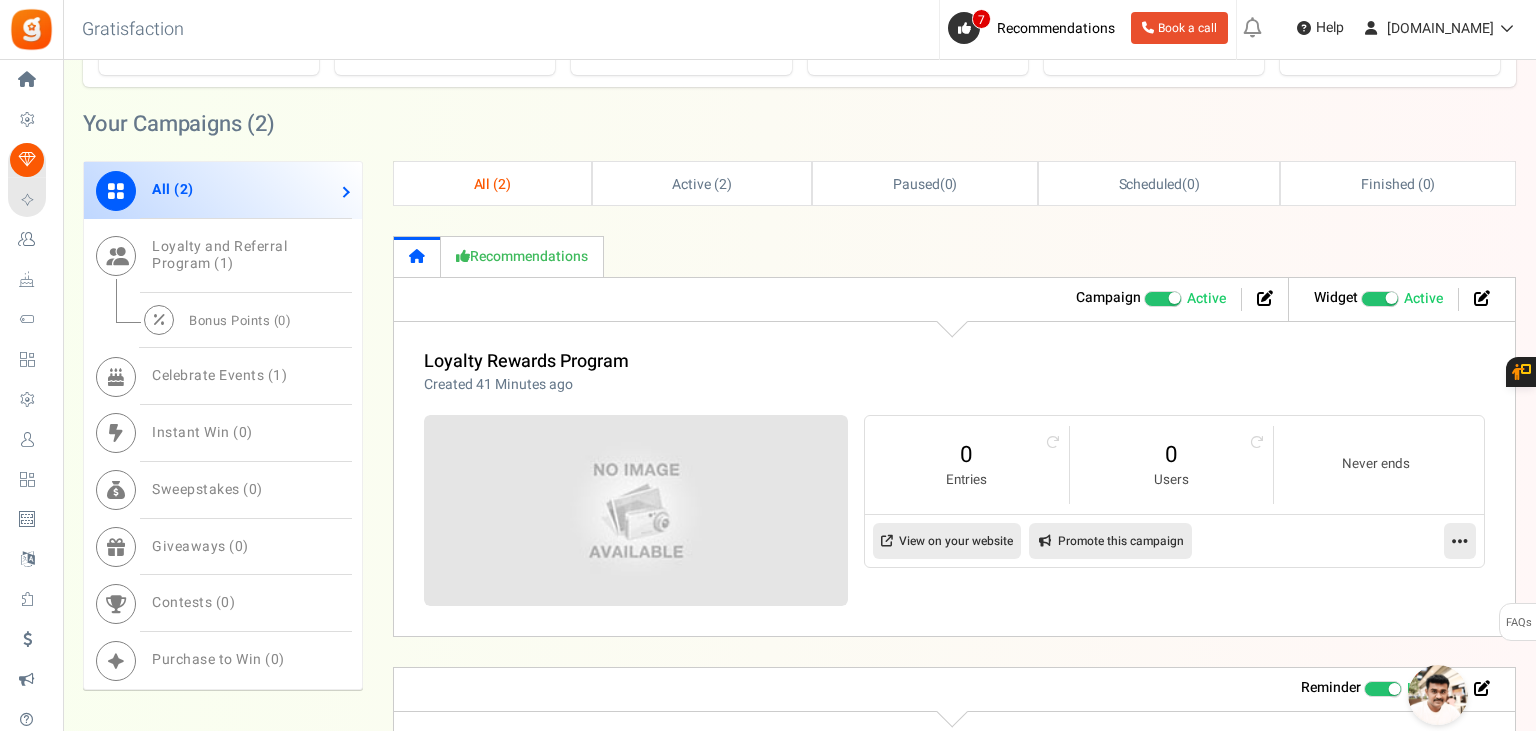 click on "Loyalty Rewards Program
Created 41 Minutes ago
Referral revenue ? :
0   Entries
0   Users
Never ends
View on your website
Promote this campaign
Install on Facebook Page
Edit
Analytics" at bounding box center [954, 479] 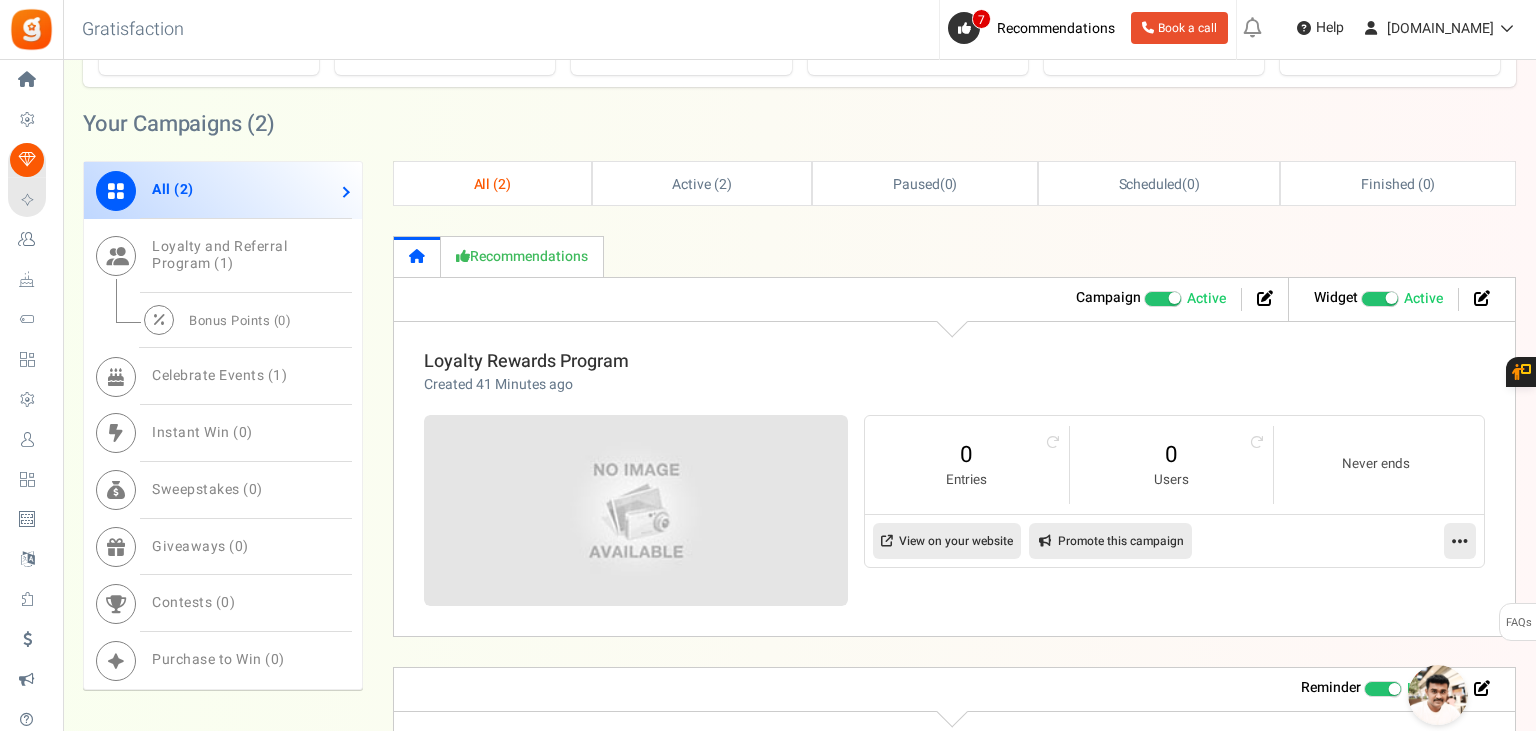 click on "Loyalty Rewards Program" at bounding box center (526, 361) 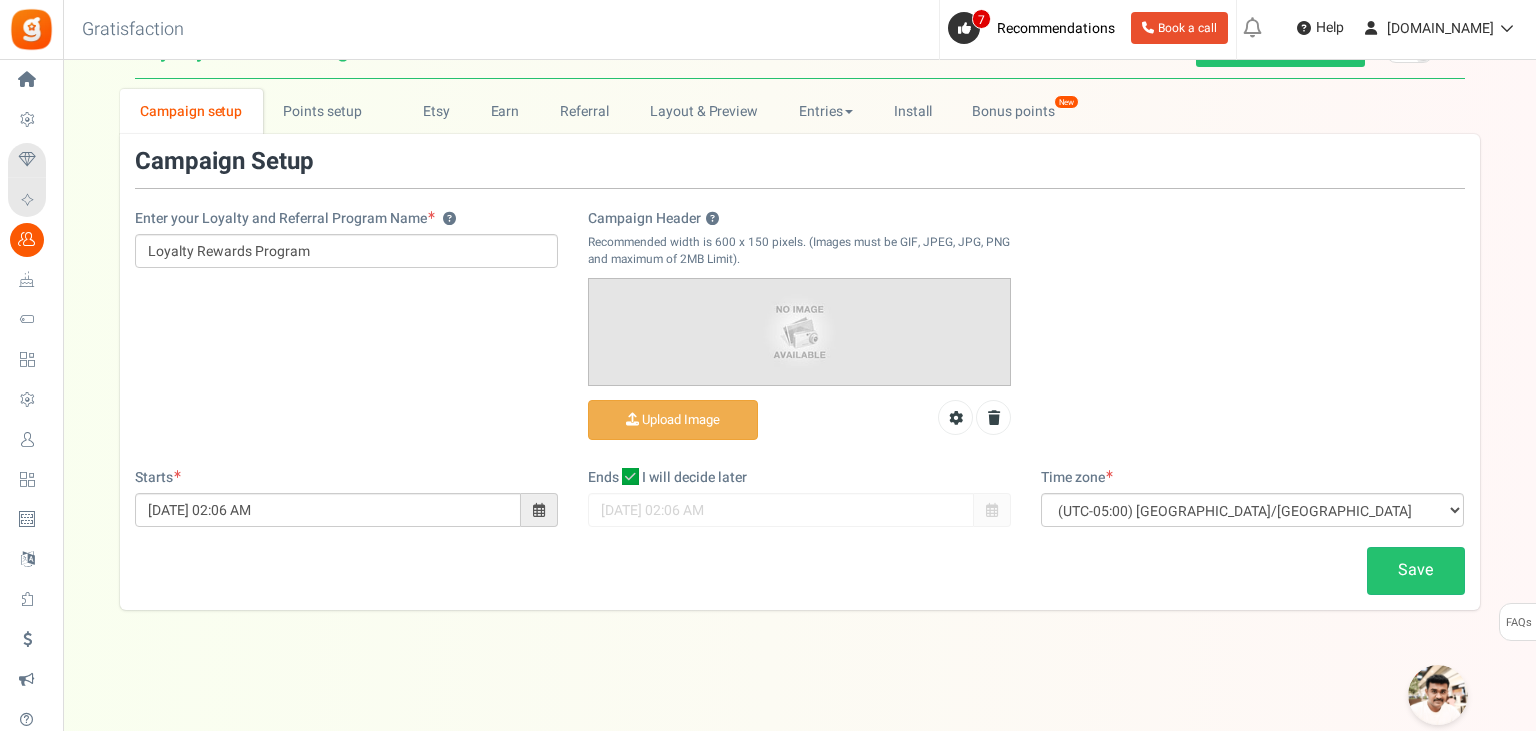 scroll, scrollTop: 0, scrollLeft: 0, axis: both 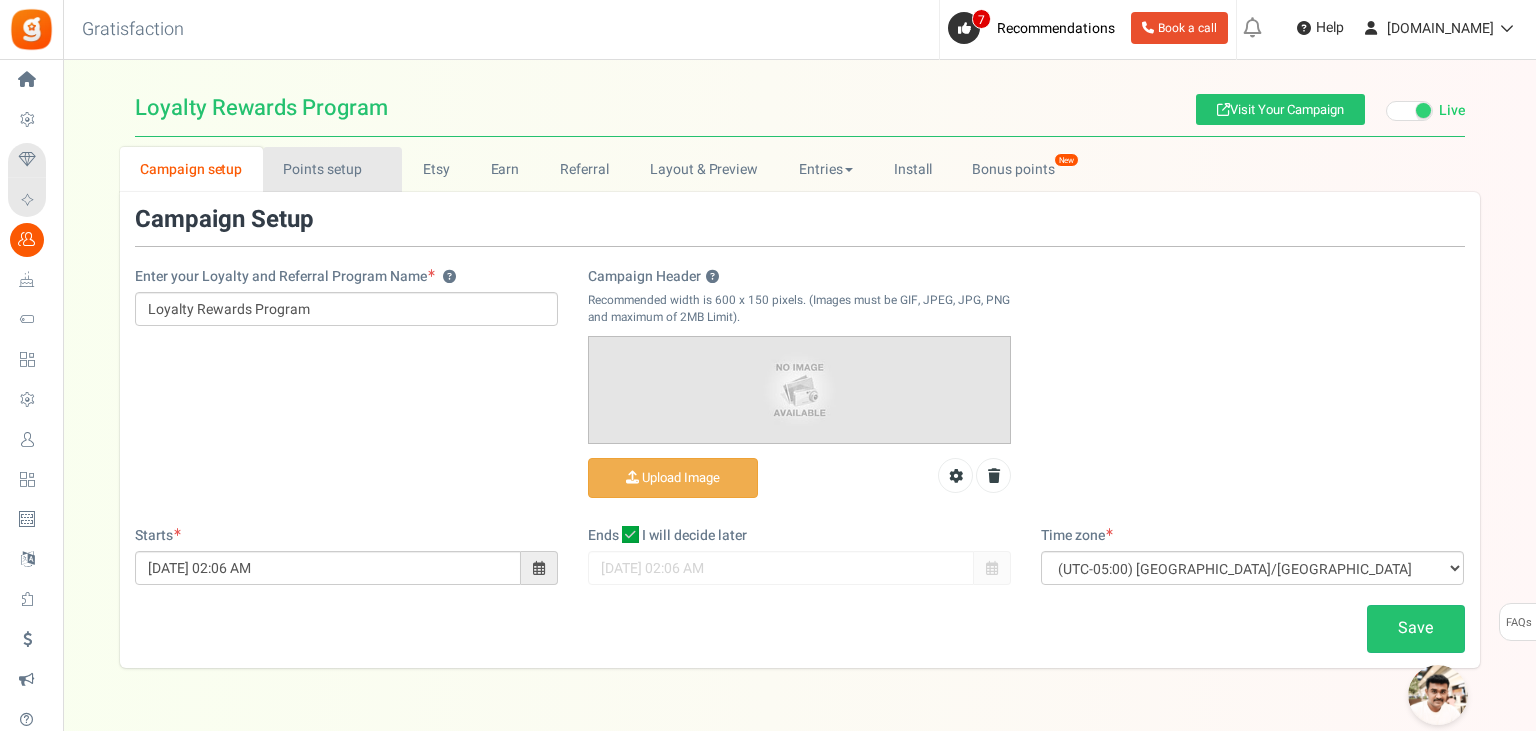 click on "Points setup
New" at bounding box center [332, 169] 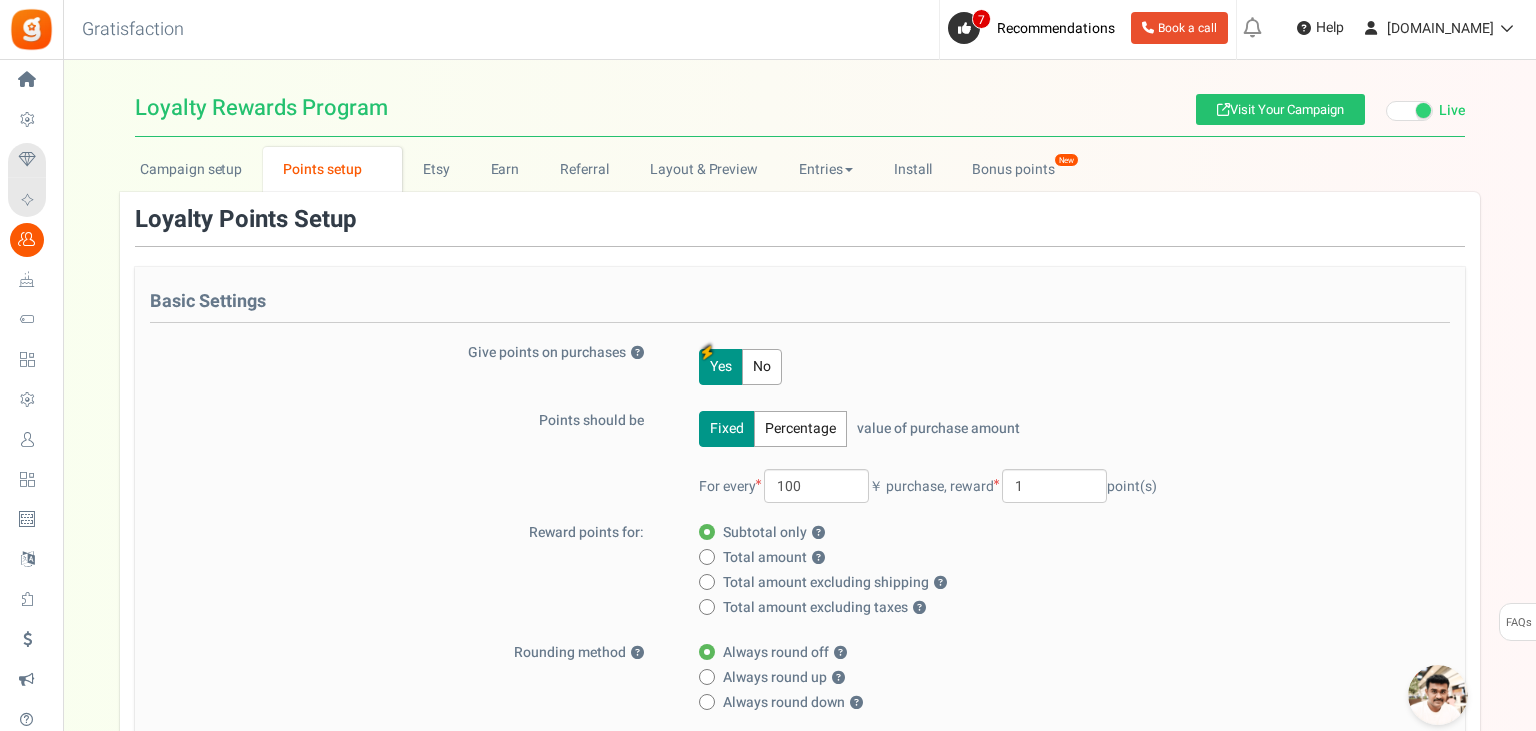 click on "For every
100
￥ purchase," at bounding box center [823, 486] 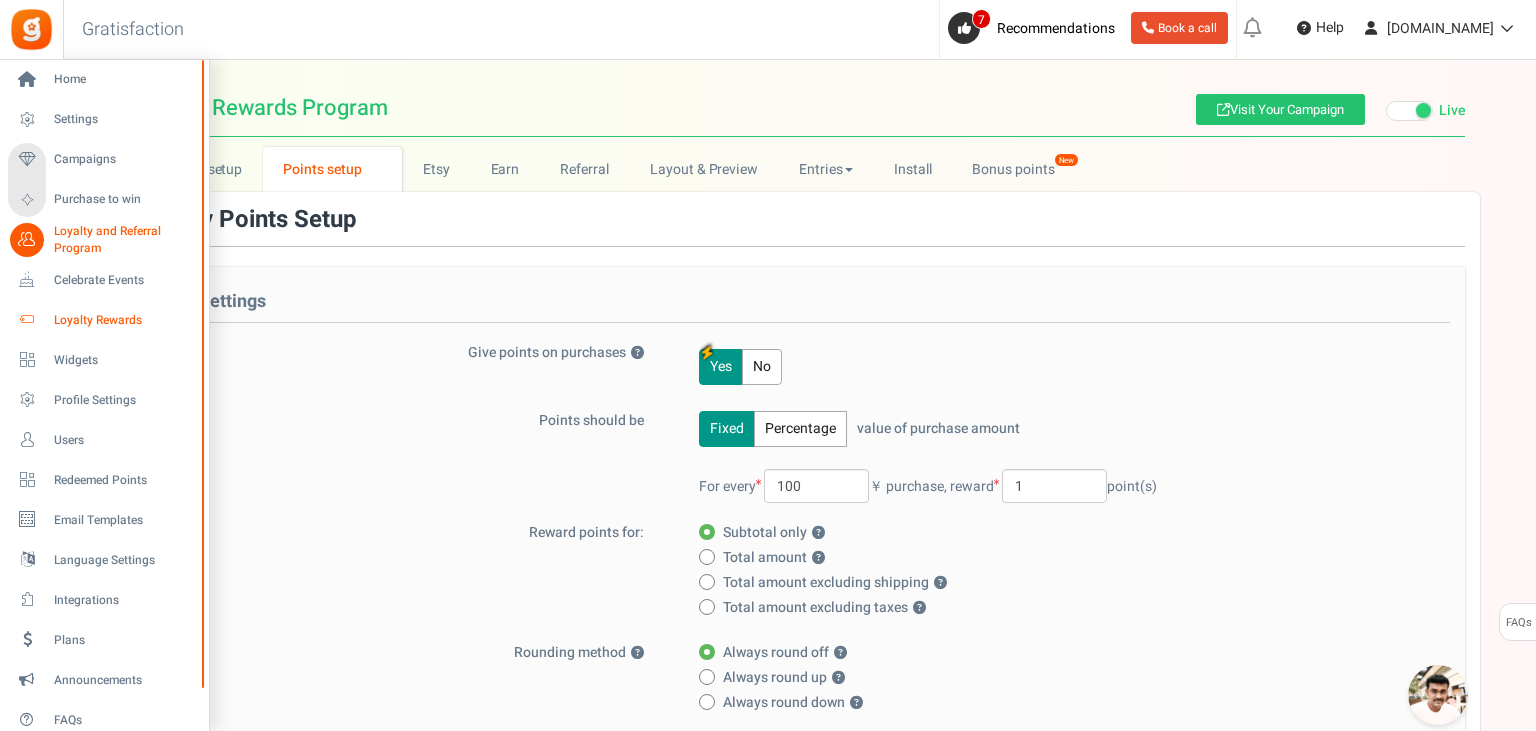 click on "Loyalty Rewards" at bounding box center (124, 320) 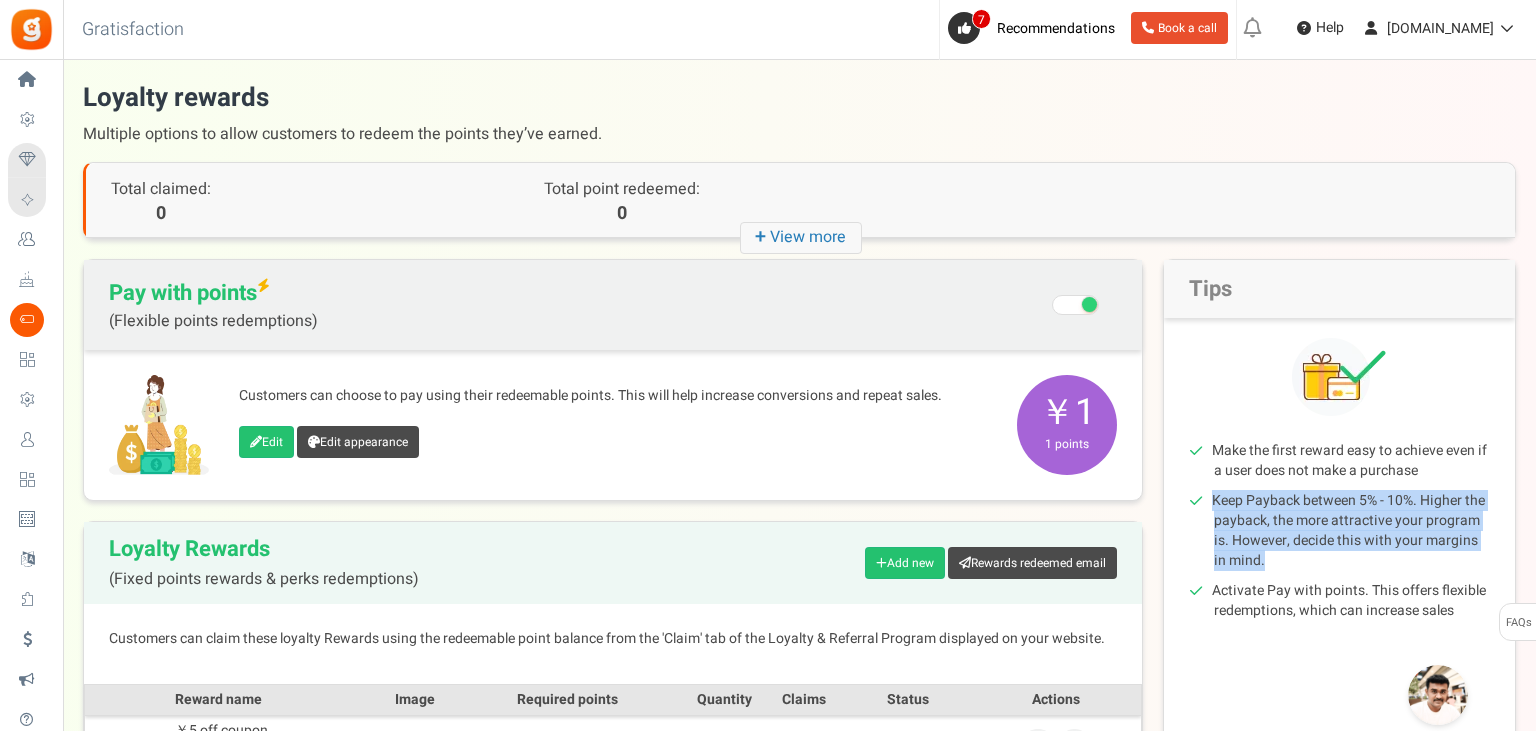 drag, startPoint x: 1212, startPoint y: 501, endPoint x: 1286, endPoint y: 566, distance: 98.49365 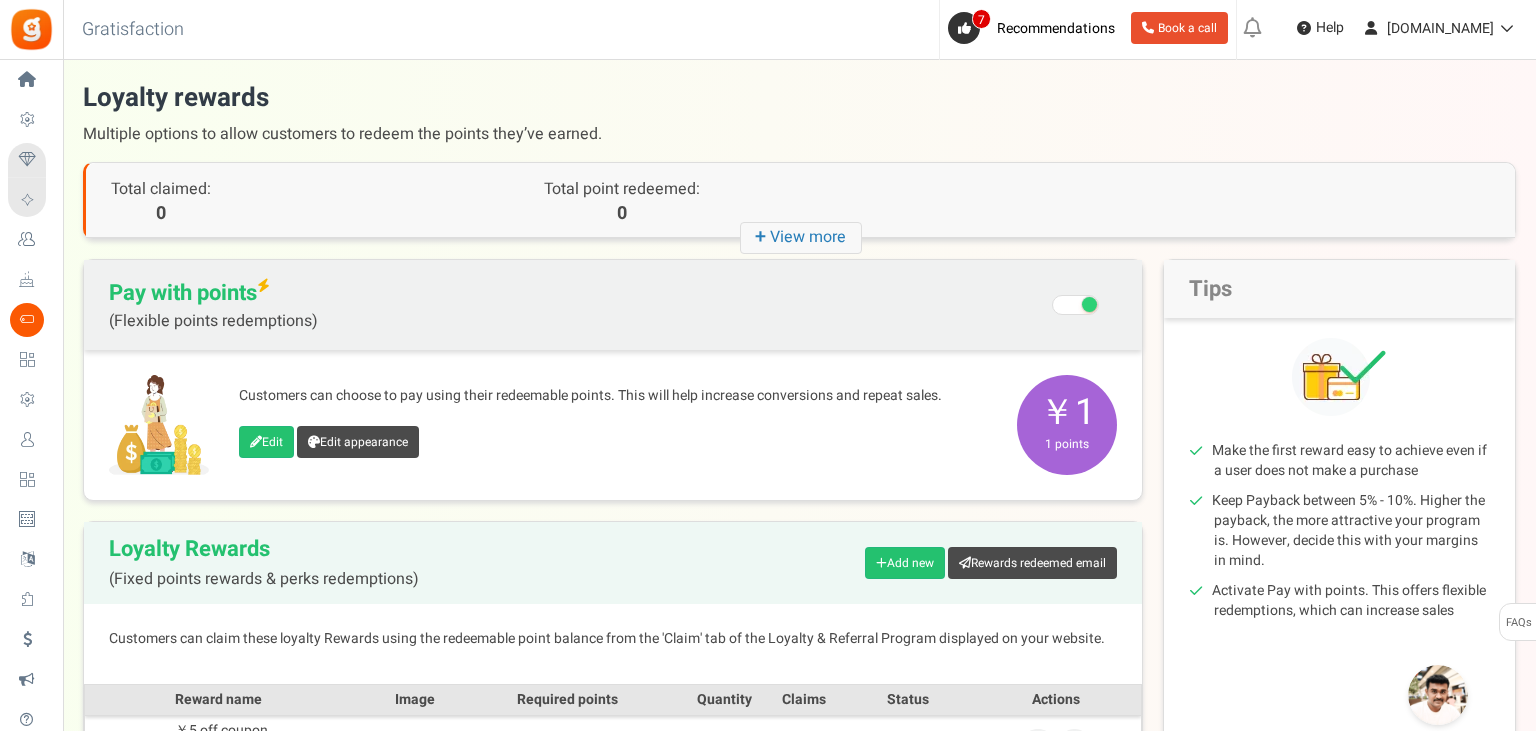 click on "Customers can choose to pay using their redeemable points. This will help increase conversions and repeat sales.
Subject to a minimum of 0 points and Maximum of 0 points
Edit
Edit appearance" at bounding box center [618, 424] 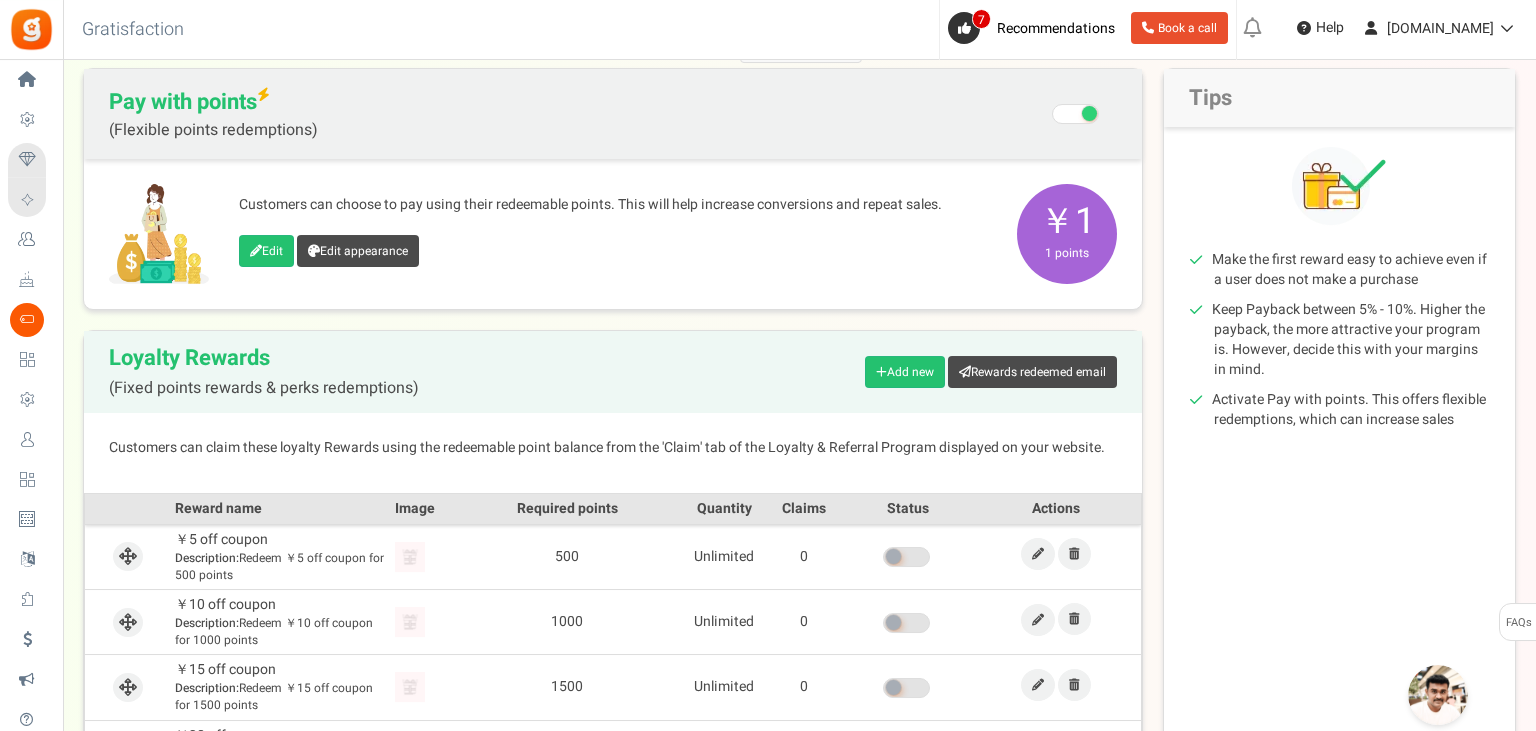 scroll, scrollTop: 0, scrollLeft: 0, axis: both 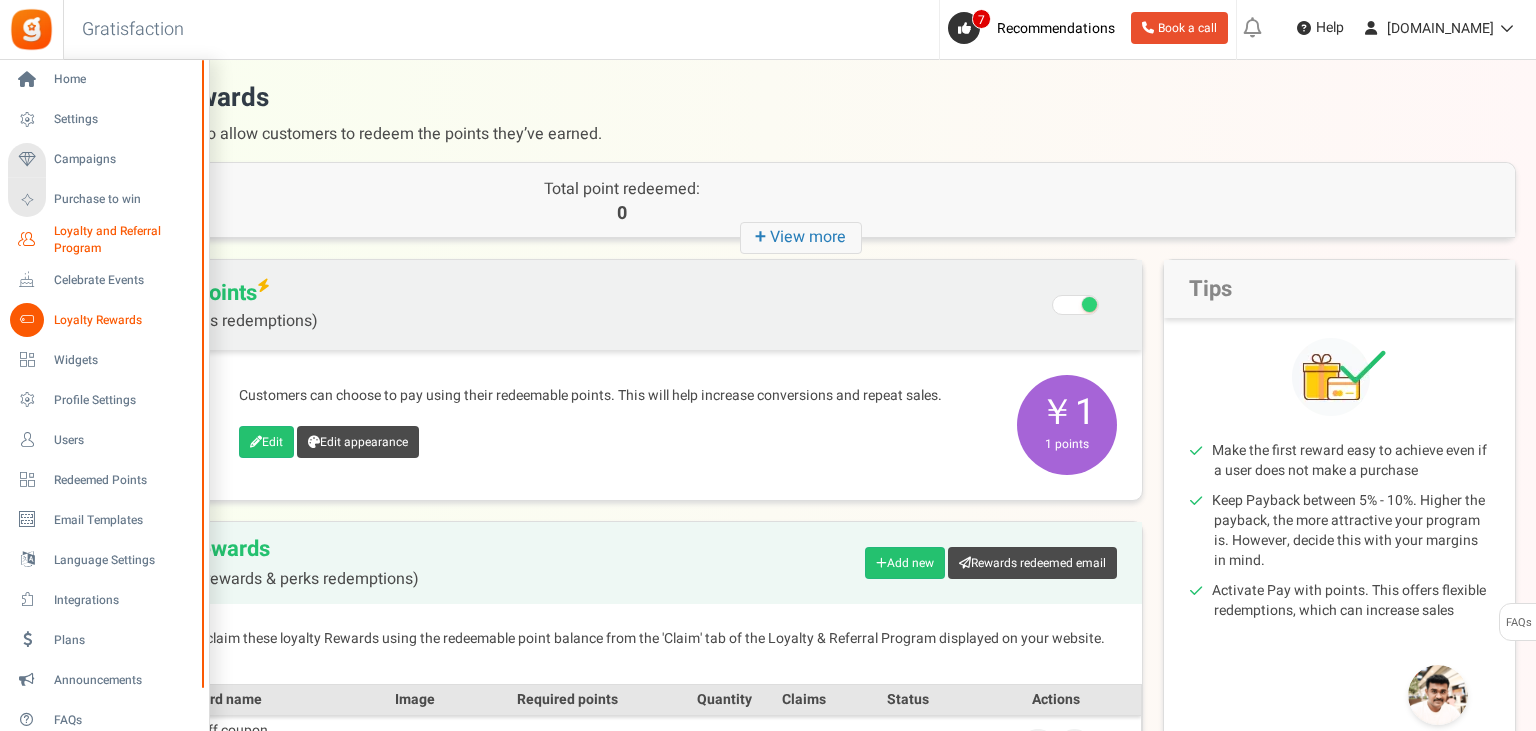 click on "Loyalty and Referral Program" at bounding box center [127, 240] 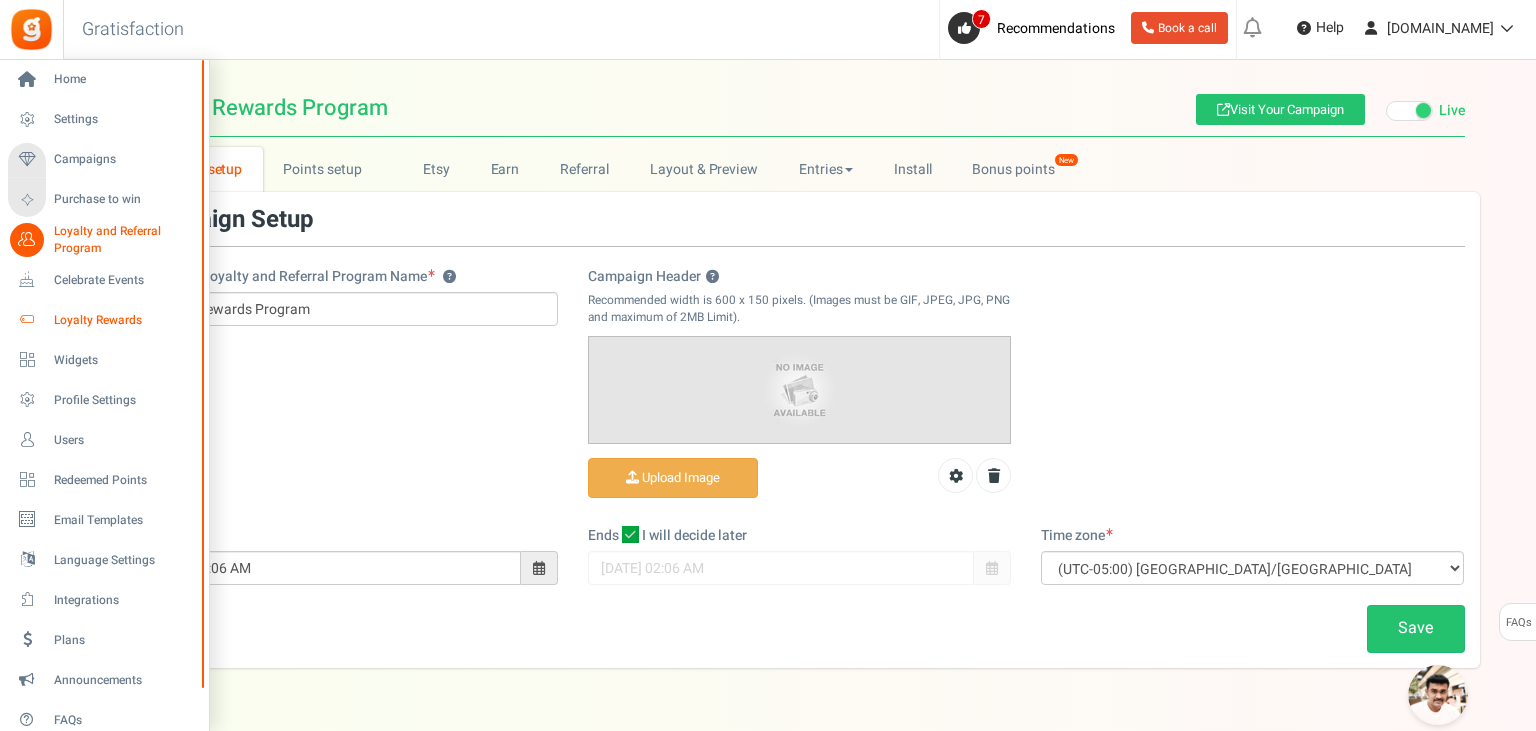 click on "Loyalty Rewards" at bounding box center [104, 320] 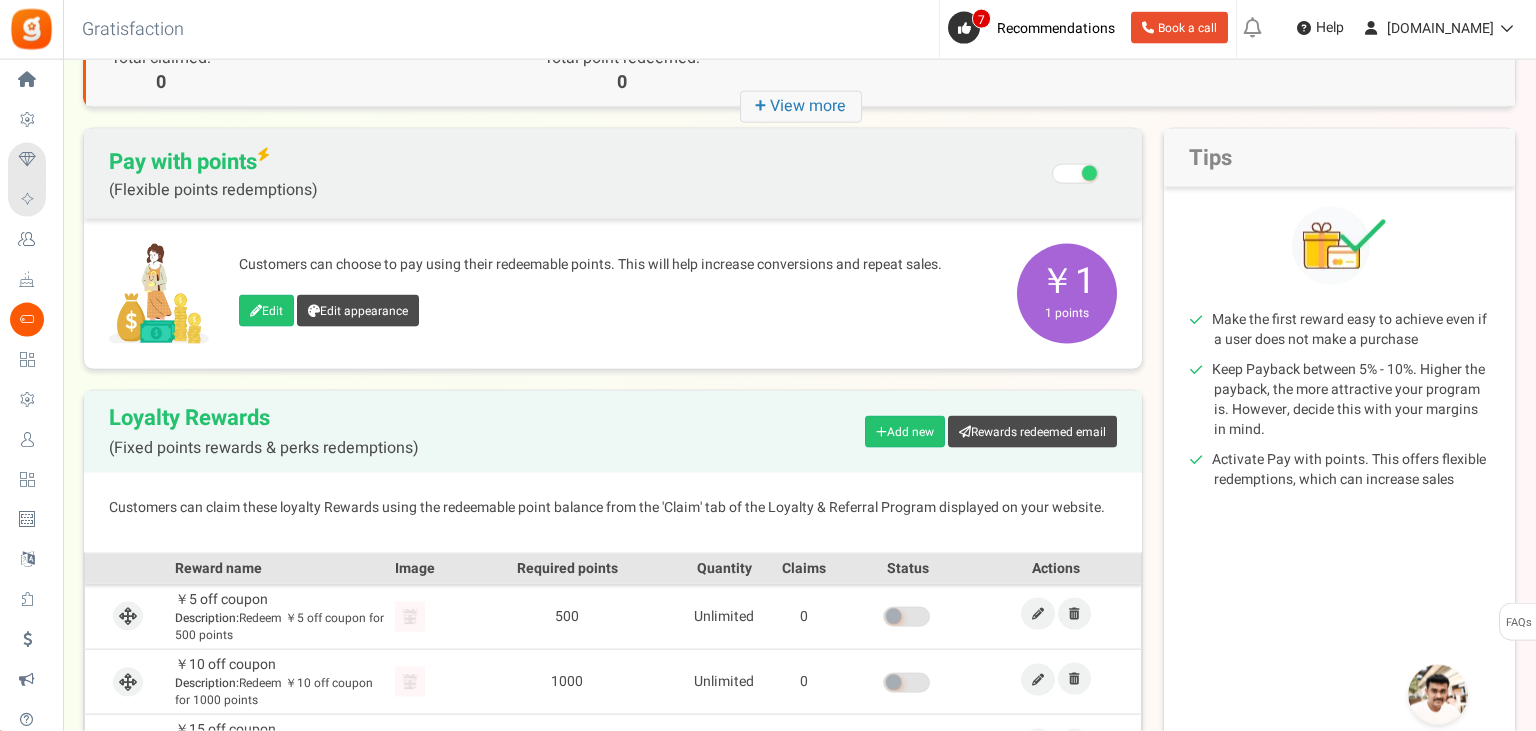 scroll, scrollTop: 211, scrollLeft: 0, axis: vertical 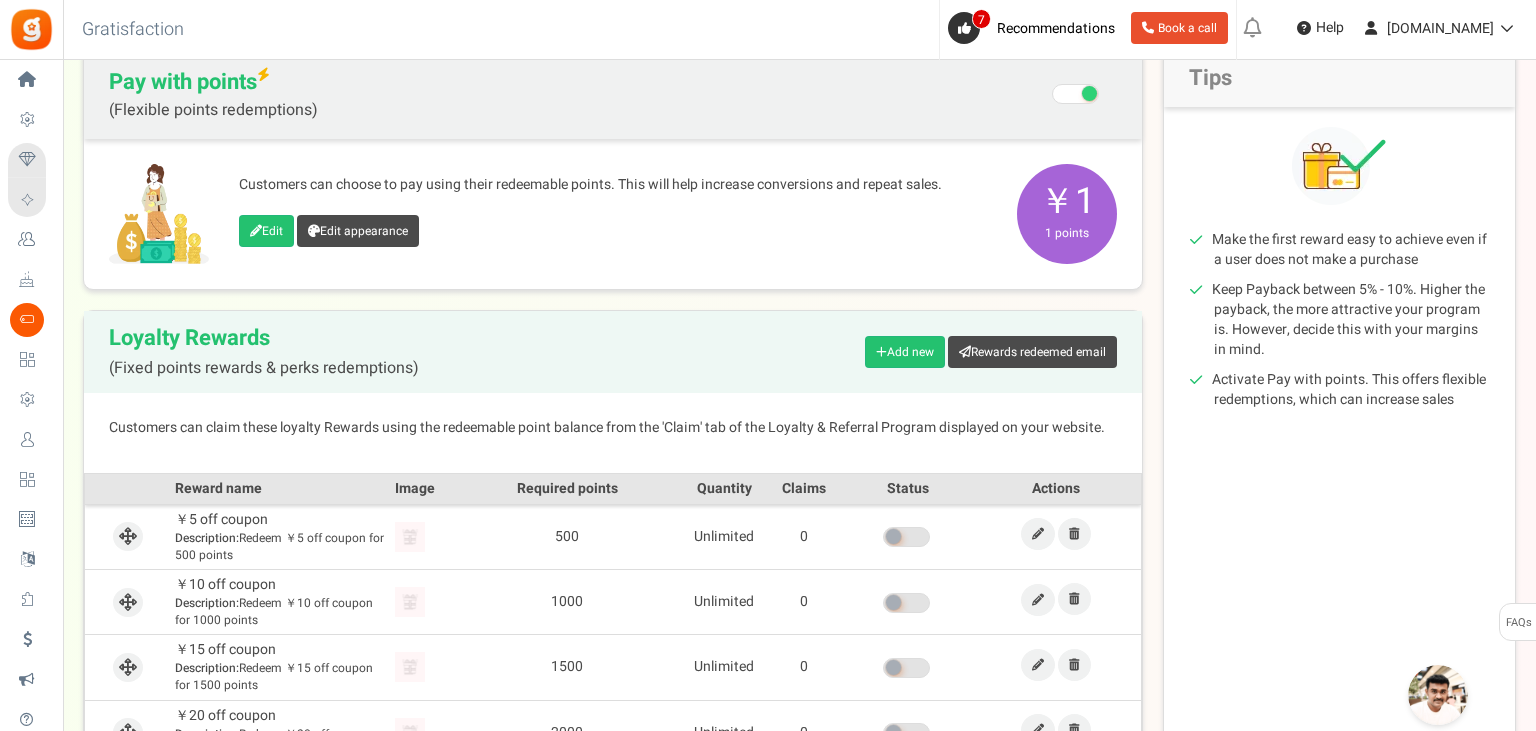 drag, startPoint x: 71, startPoint y: 222, endPoint x: 217, endPoint y: 266, distance: 152.48607 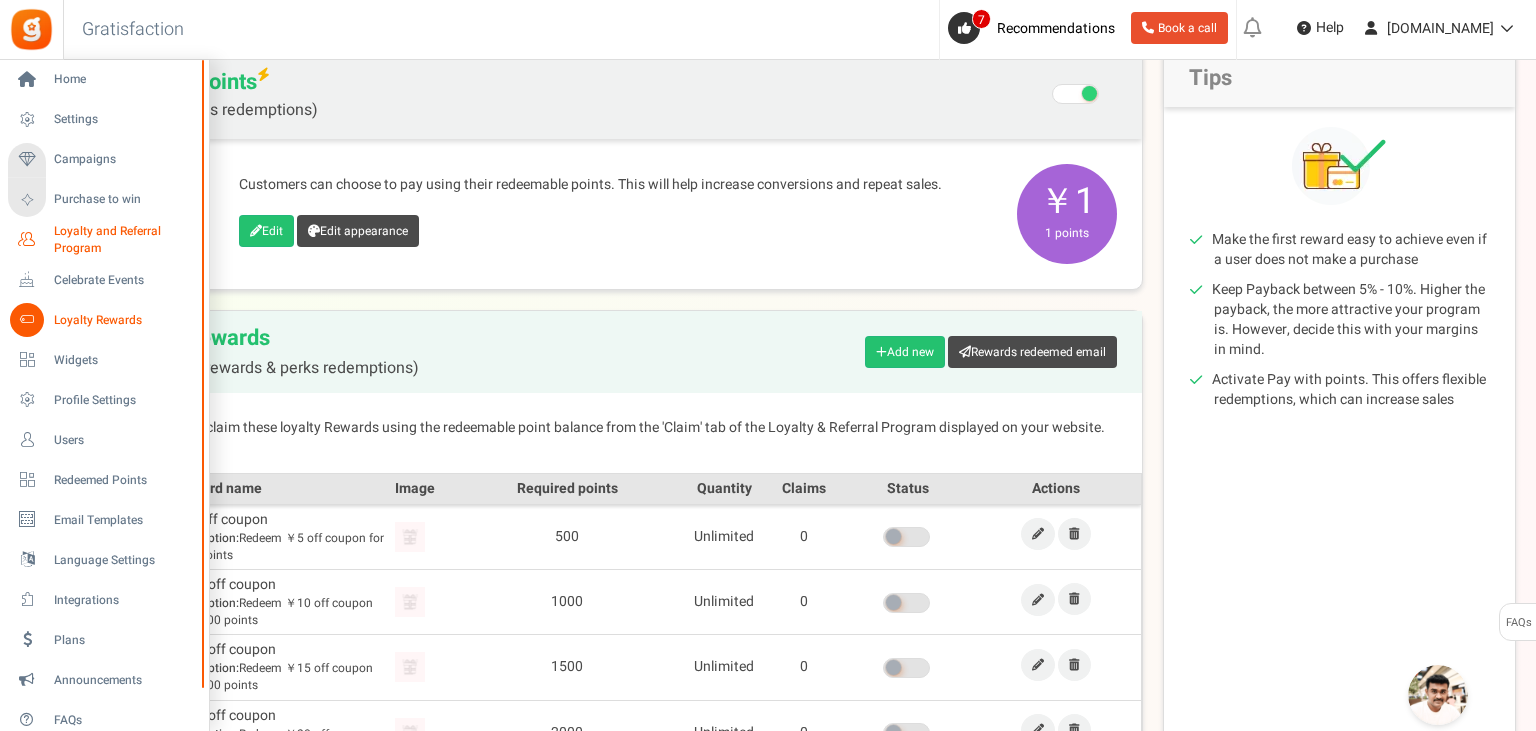 click on "Loyalty and Referral Program" at bounding box center [127, 240] 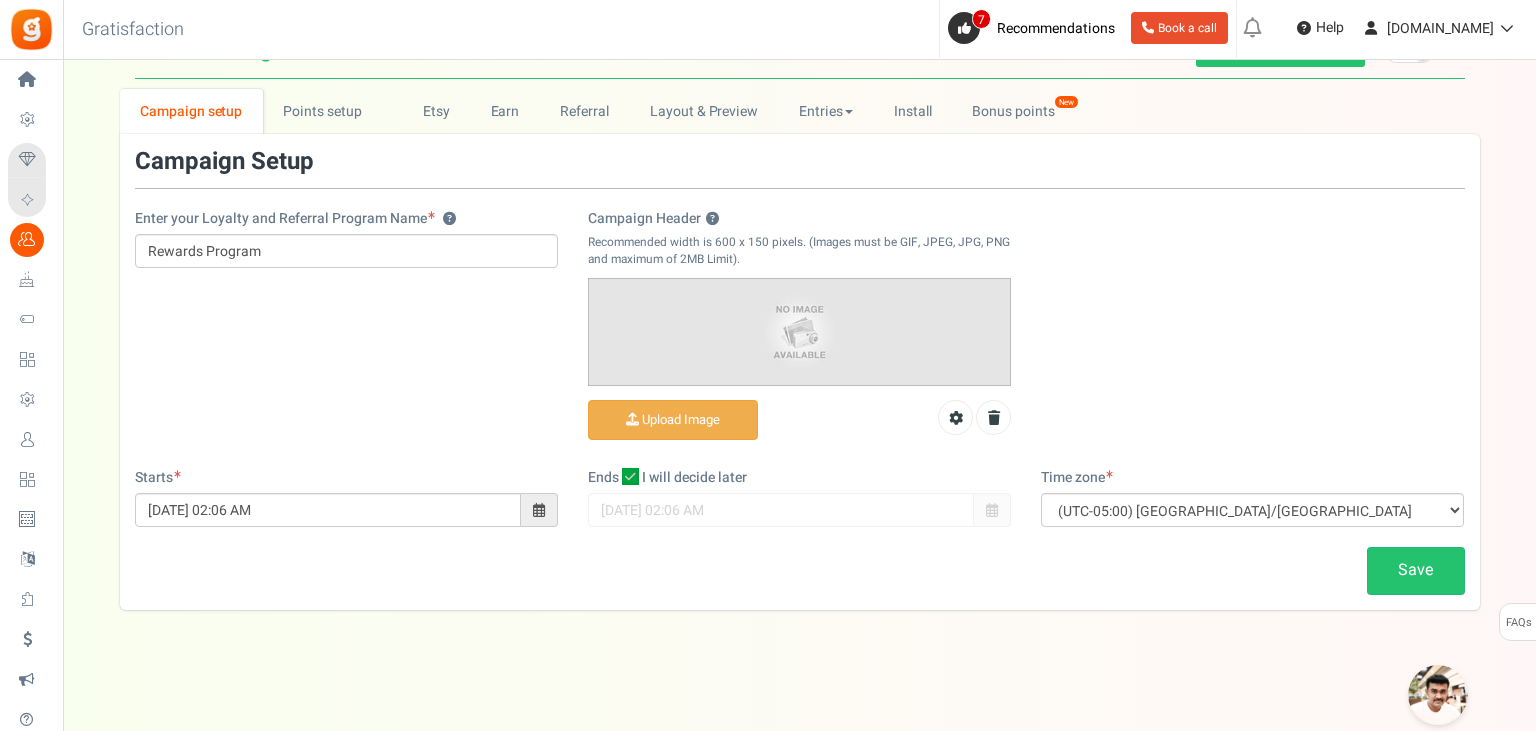 scroll, scrollTop: 0, scrollLeft: 0, axis: both 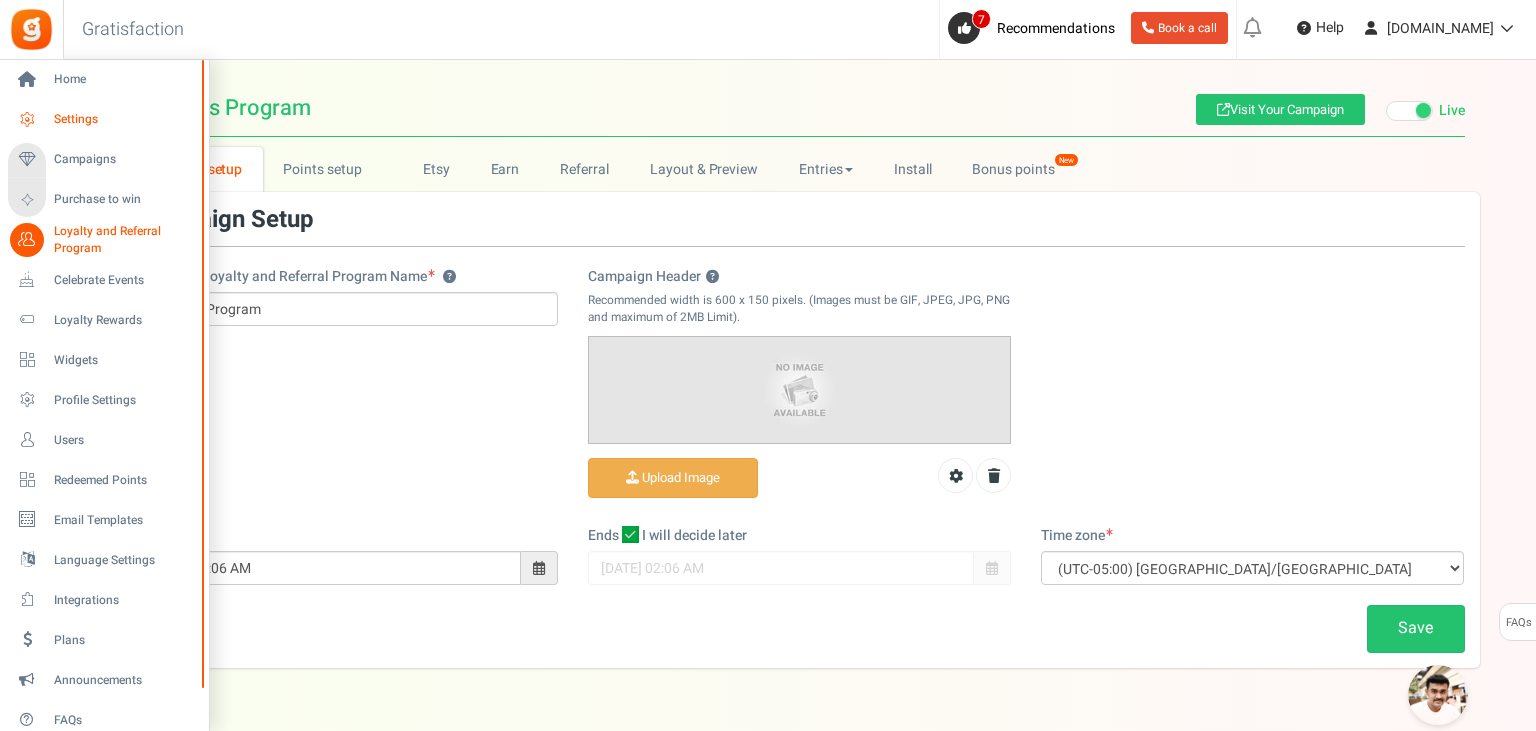 click on "Settings" at bounding box center (104, 120) 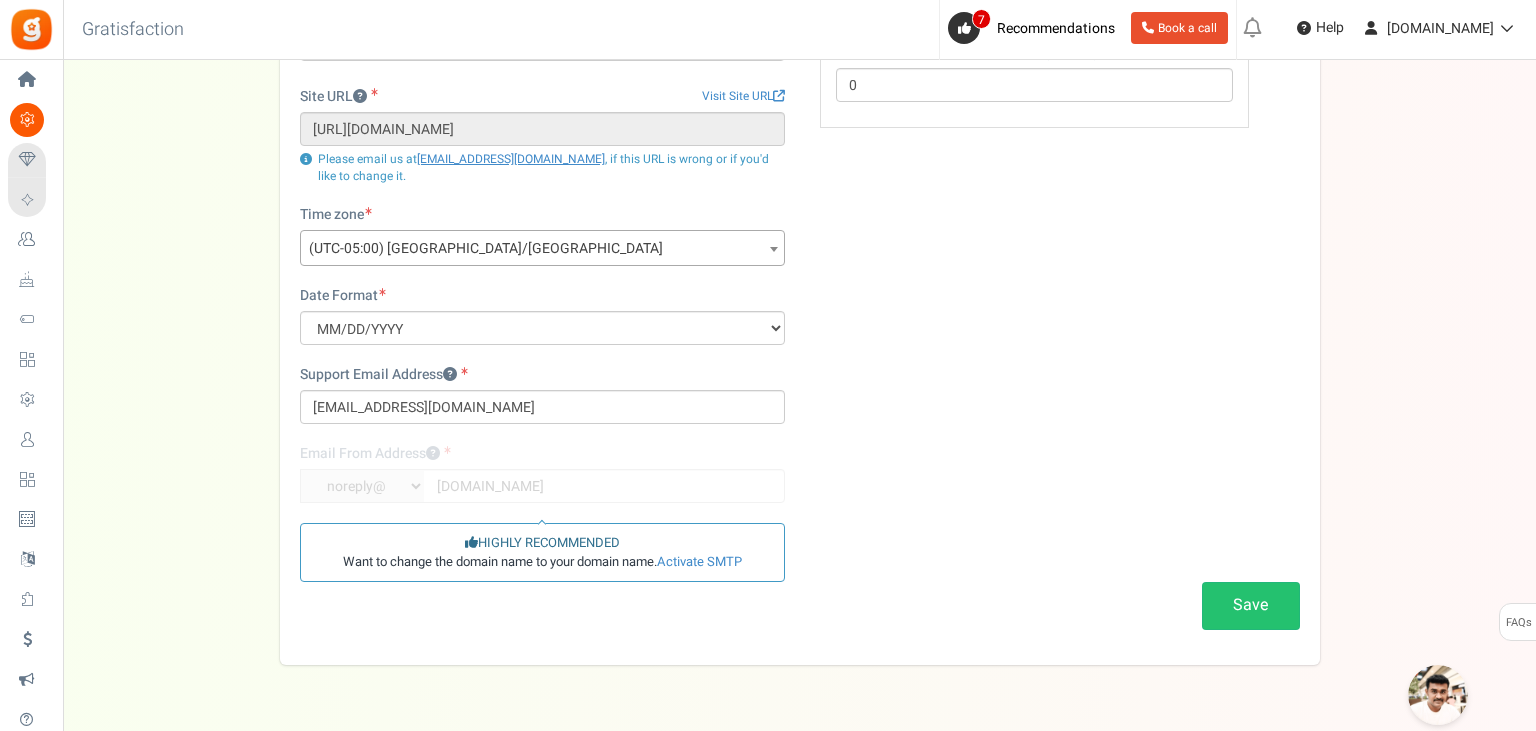 scroll, scrollTop: 0, scrollLeft: 0, axis: both 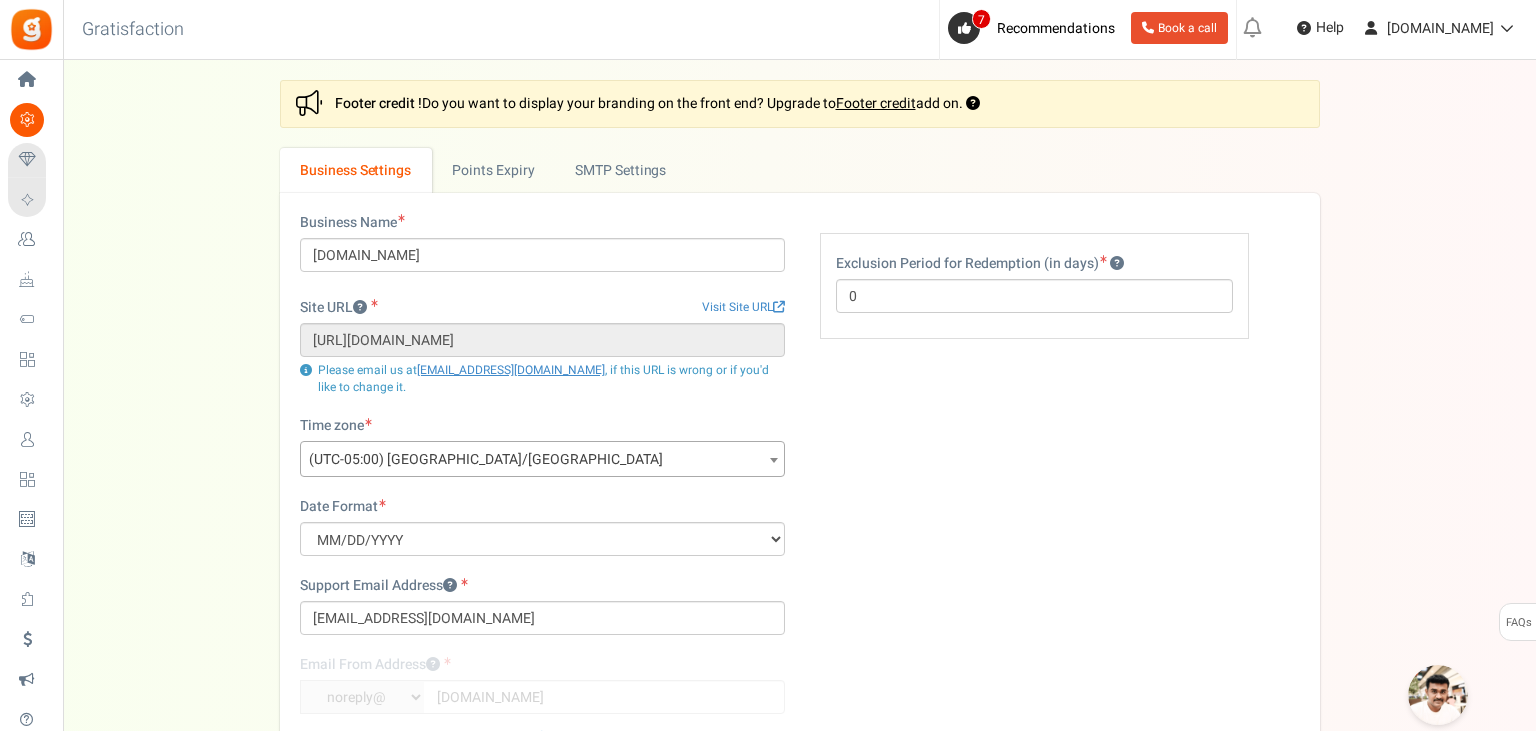 click on "Install now
Back to Home
Back to program setup
Home
Settings
Campaigns
Purchase to win
Loyalty and Referral Program   New
Celebrate Events
Loyalty Rewards
Widgets
Profile Settings
Users
Redeemed Points
Unsubscribers
Email Templates
Language Settings
Integrations
Plans
Send an Invite
Groups
Announcements
FAQs
Tour guide
Back to Home
Back to program setup
Gratisfaction
0
WARNING
7" at bounding box center (768, 498) 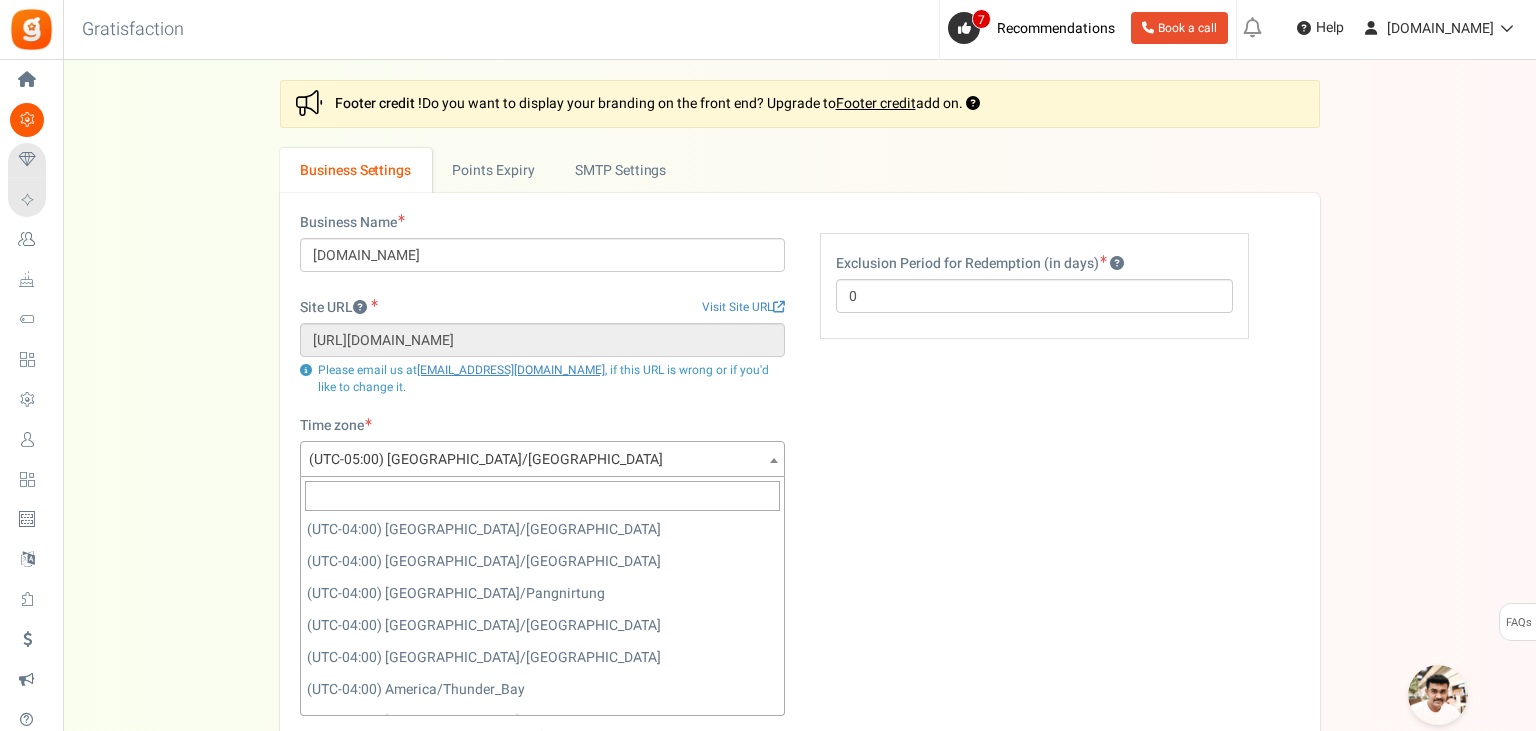 scroll, scrollTop: 3240, scrollLeft: 0, axis: vertical 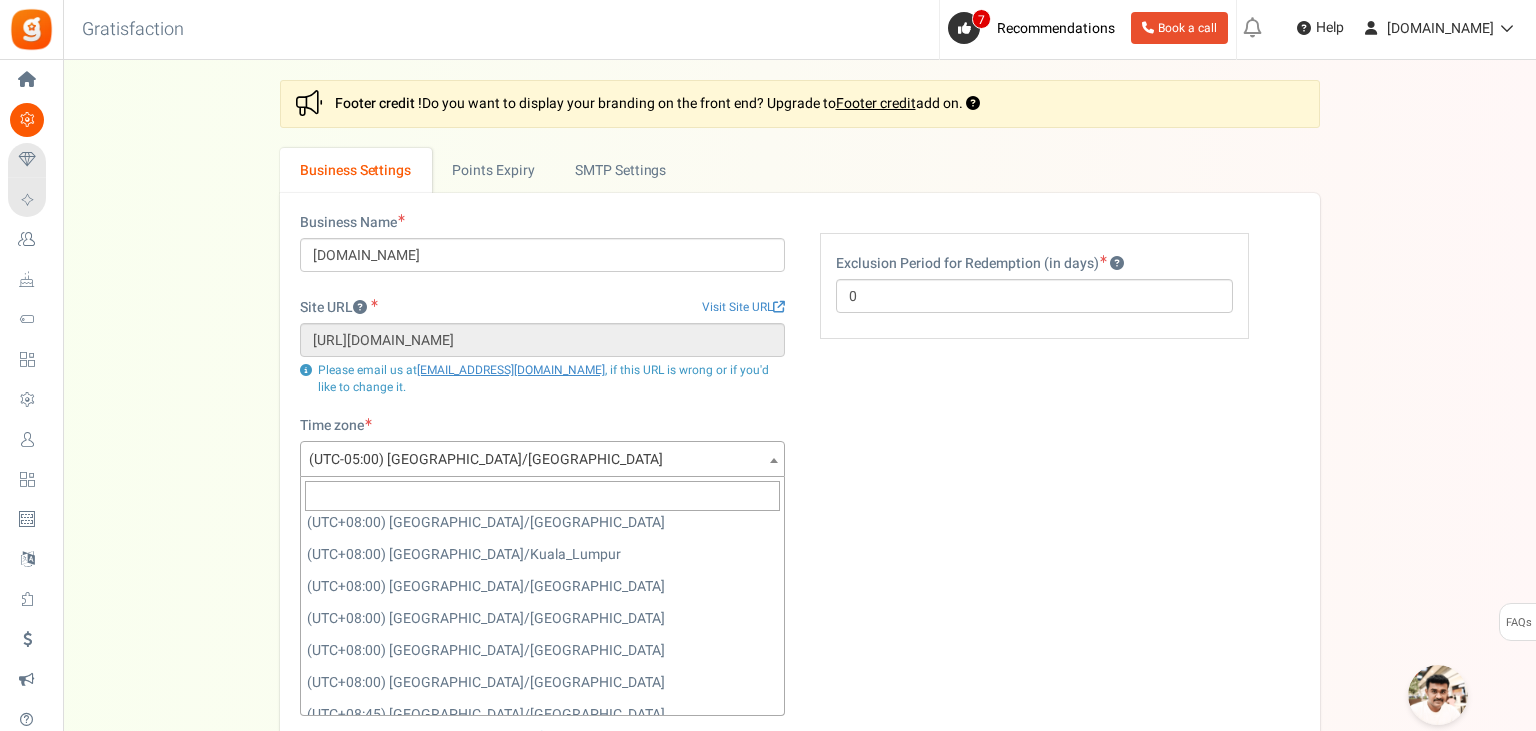 select on "Asia/Tokyo" 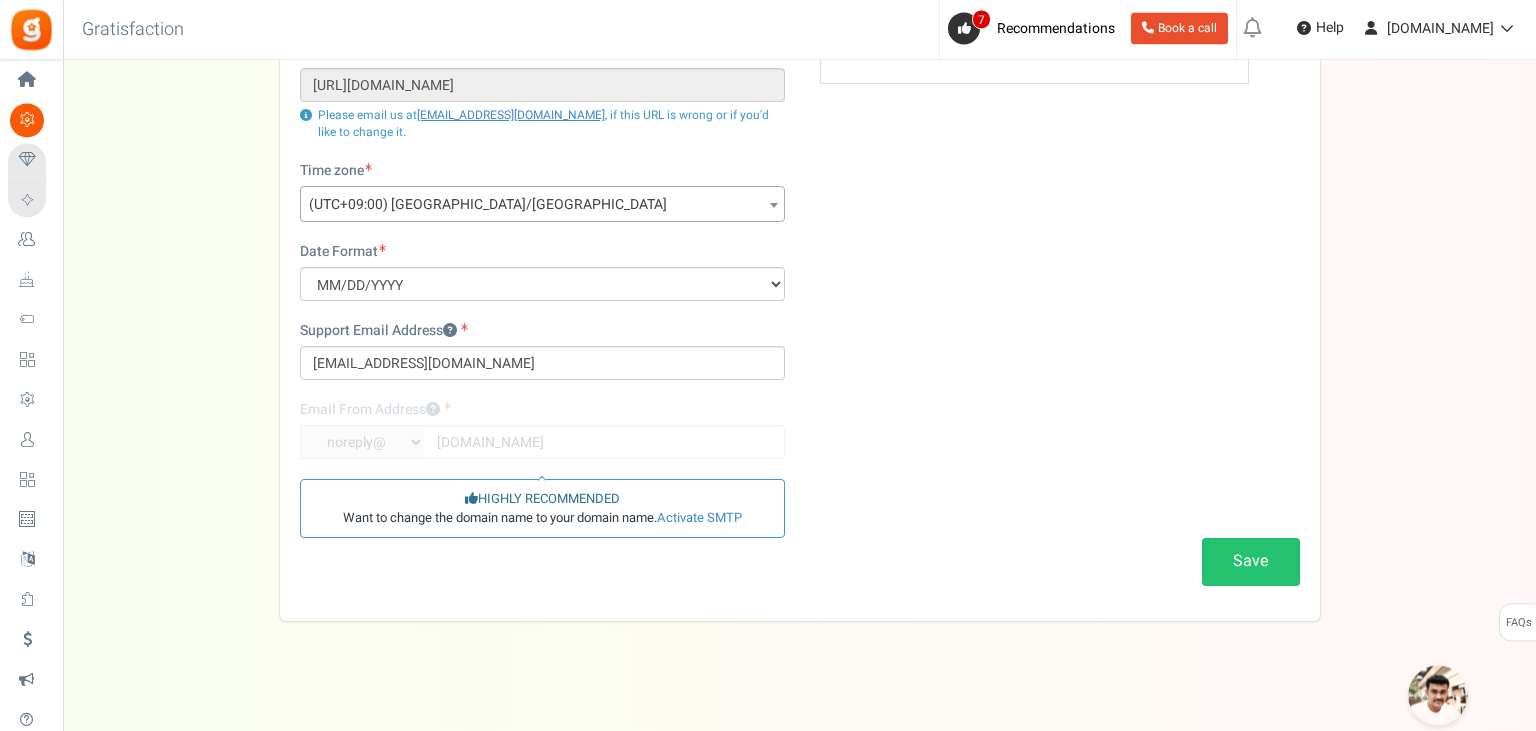 scroll, scrollTop: 263, scrollLeft: 0, axis: vertical 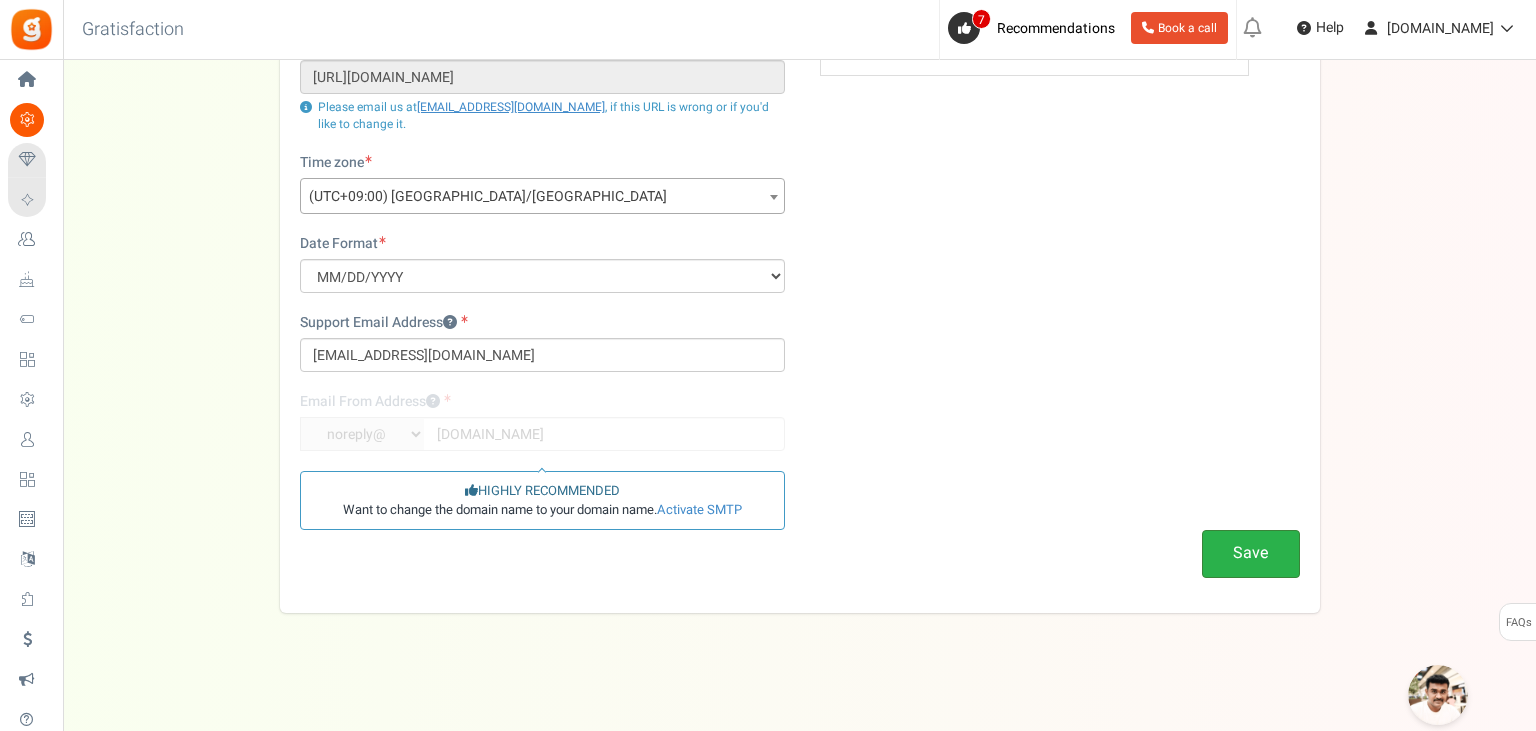 click on "Save" at bounding box center (1251, 553) 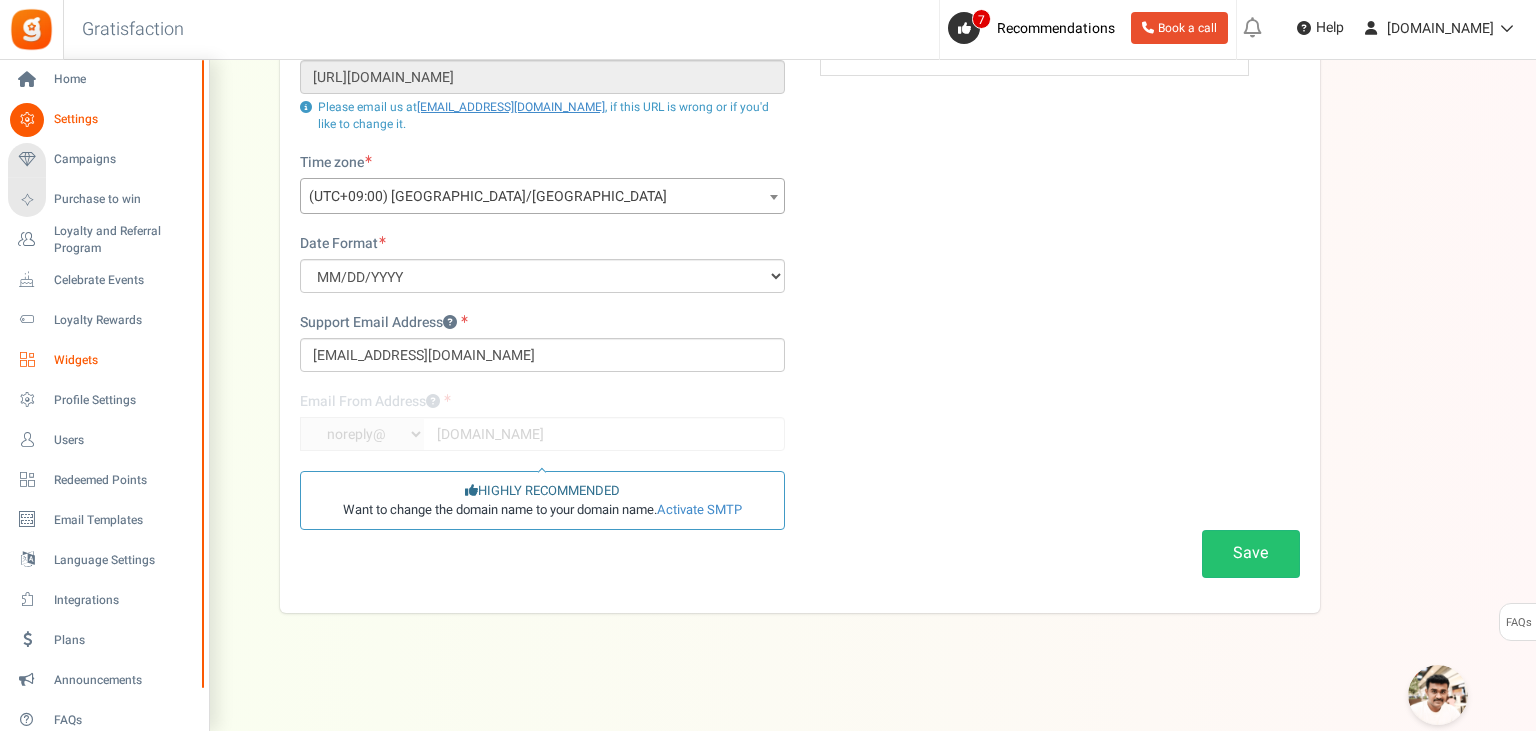 click on "Widgets" at bounding box center (124, 360) 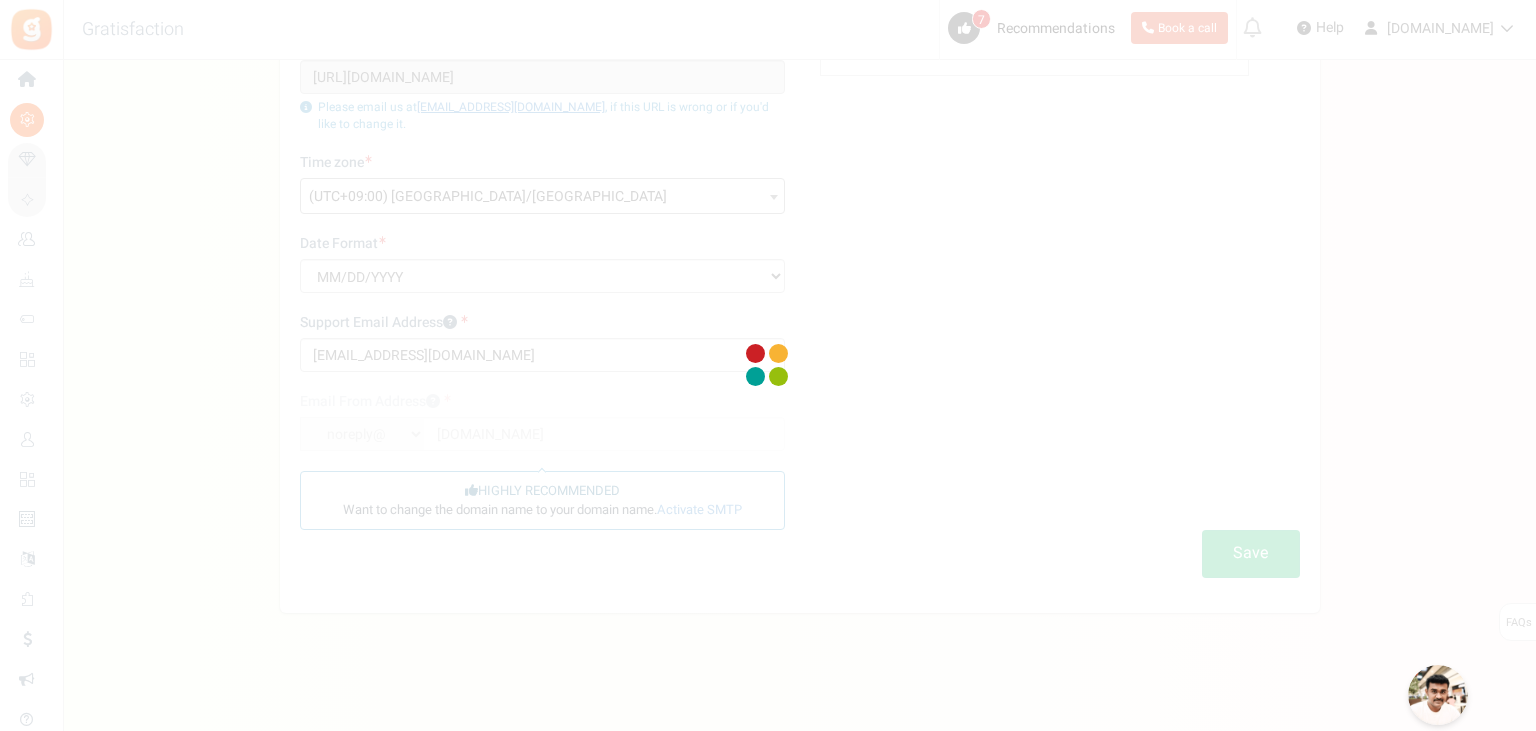 scroll, scrollTop: 0, scrollLeft: 0, axis: both 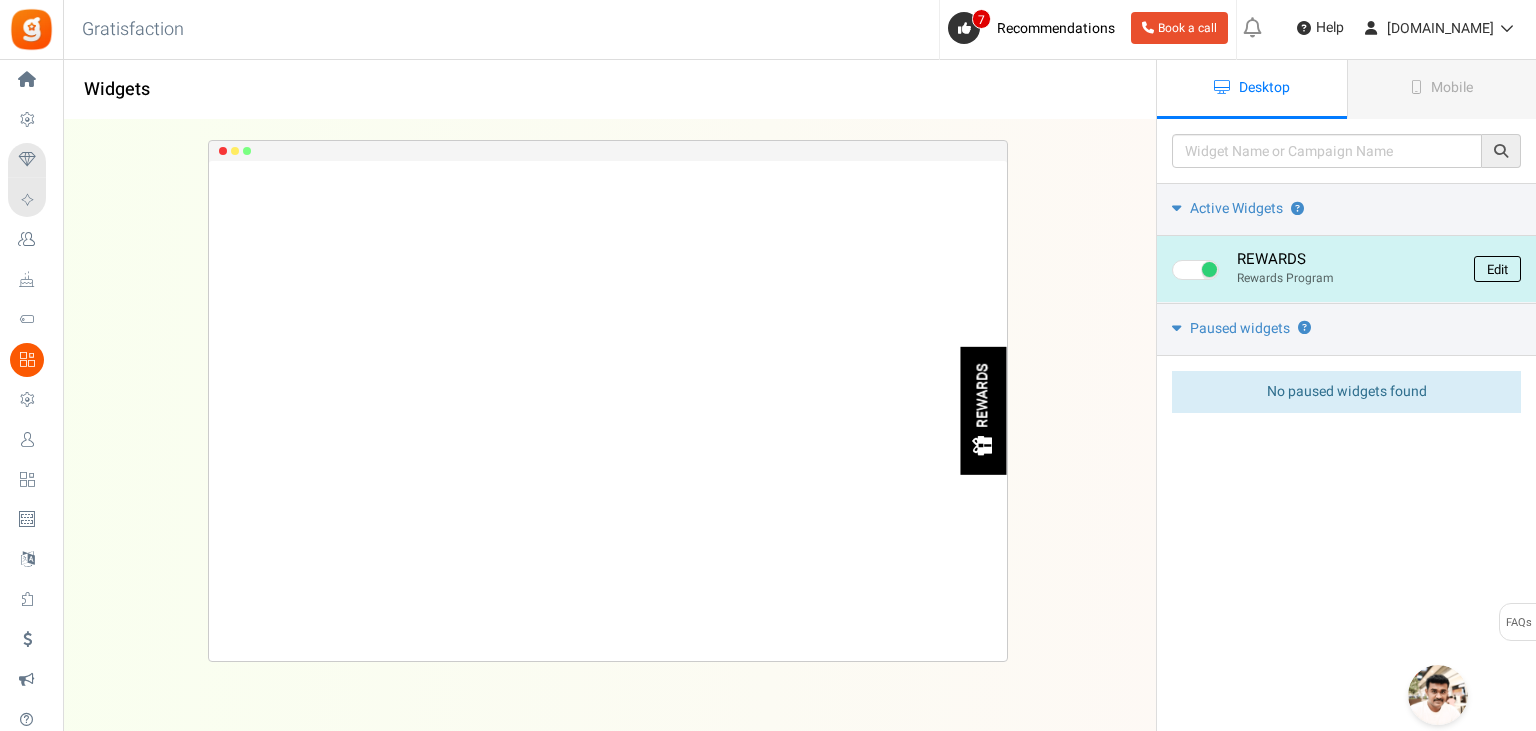 click on "Edit" at bounding box center [1497, 269] 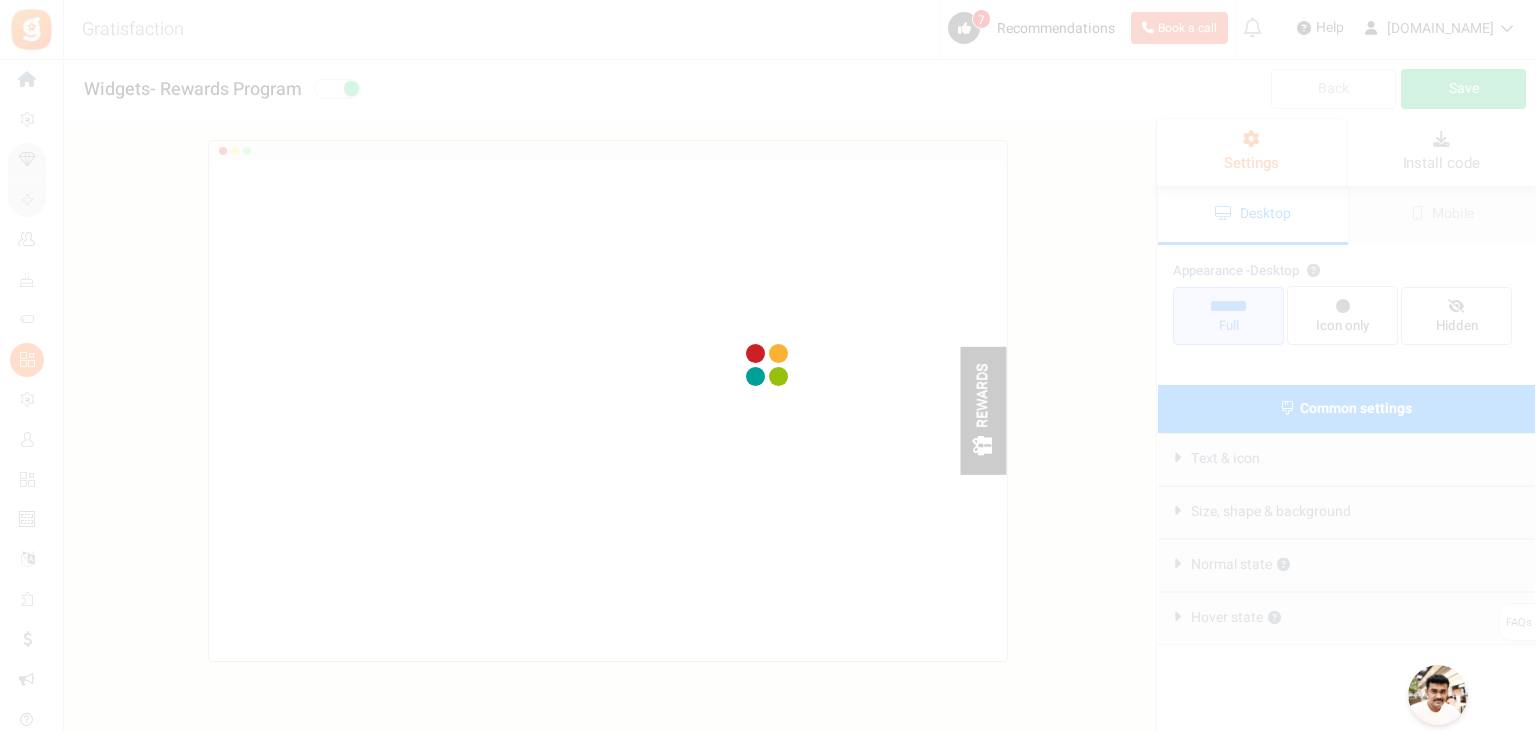 radio on "true" 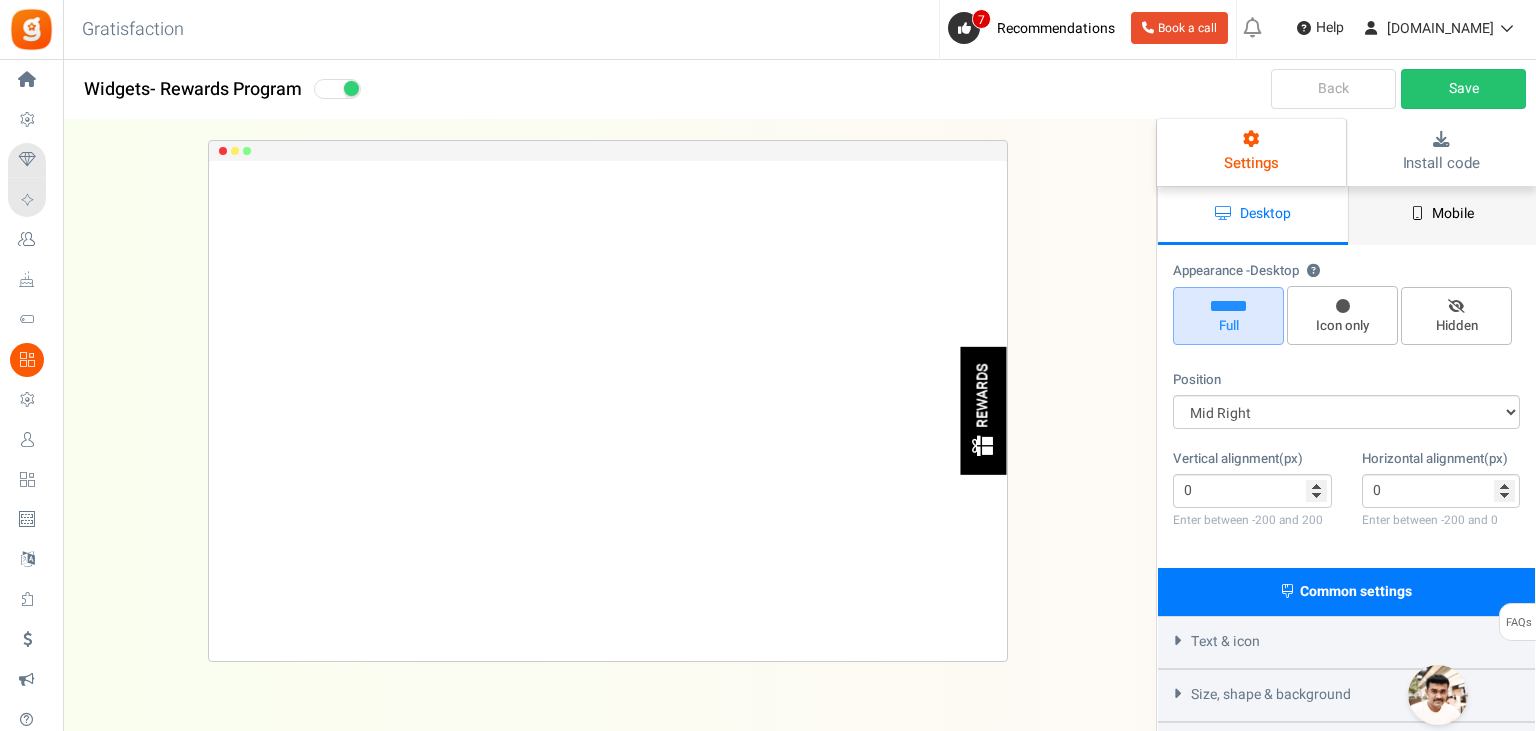 click on "Mobile" at bounding box center (1443, 215) 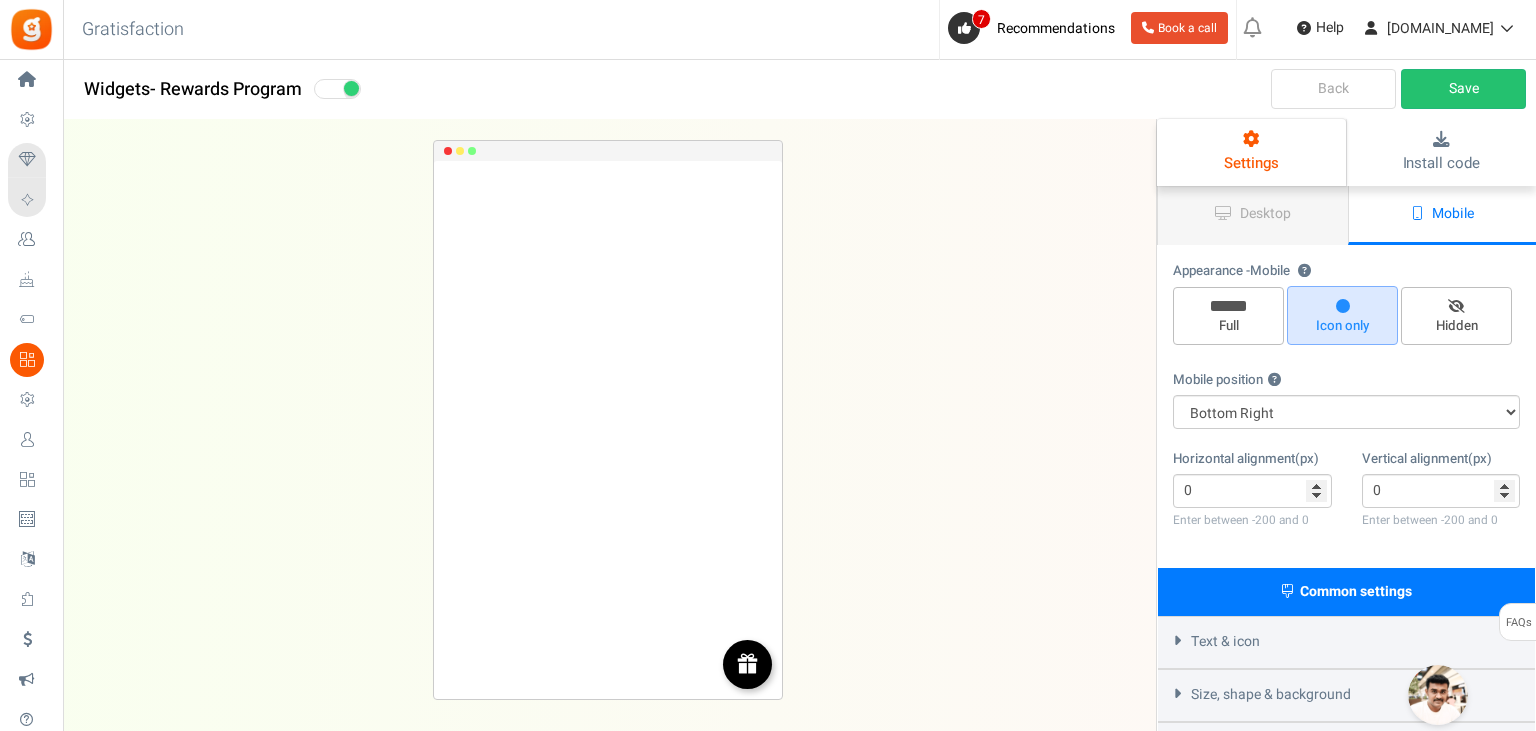click on "Back" at bounding box center [1333, 89] 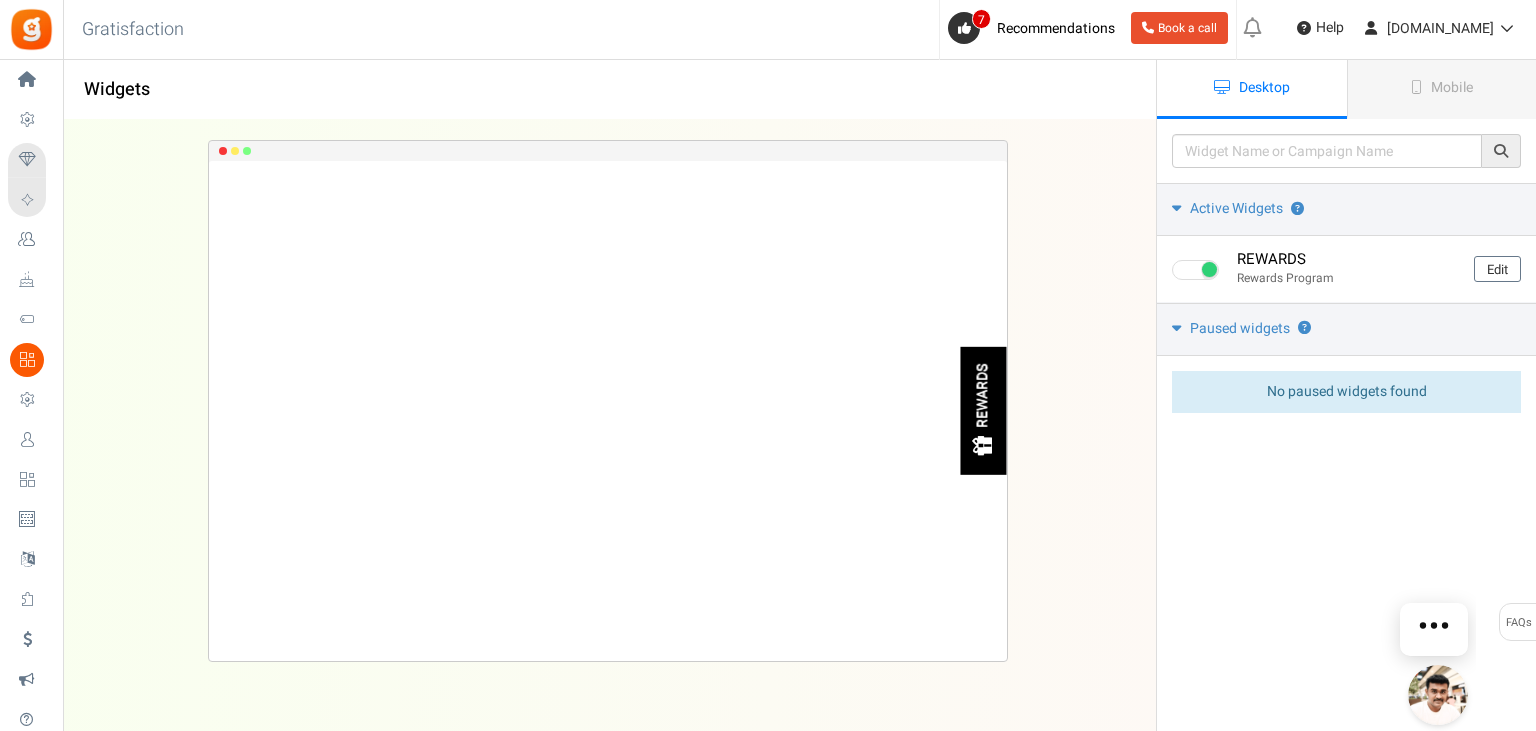 scroll, scrollTop: 0, scrollLeft: 0, axis: both 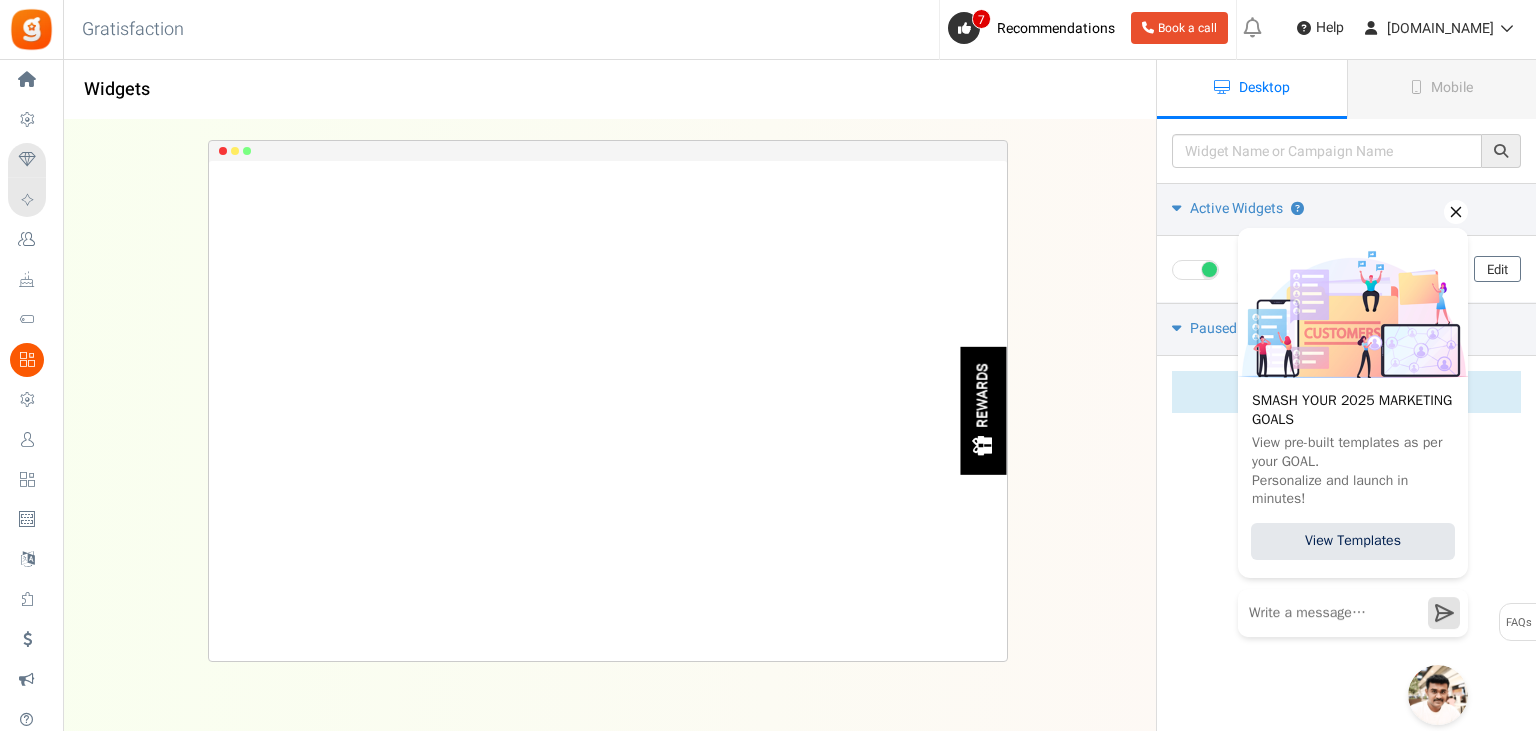 click 